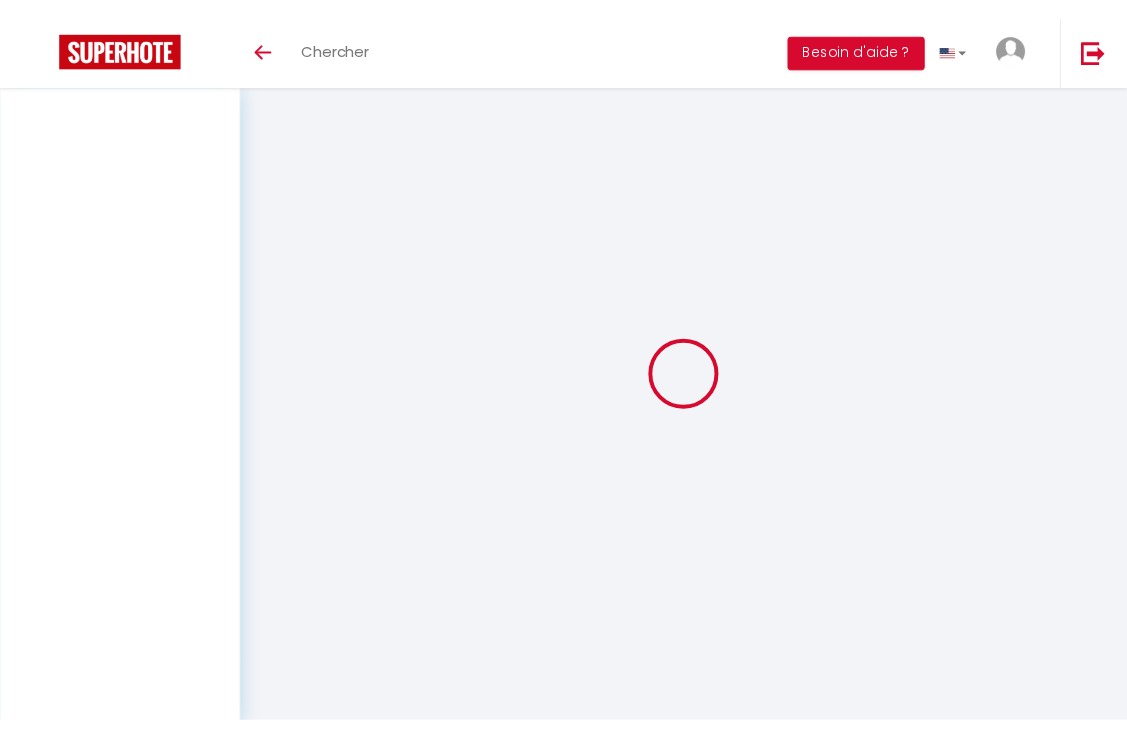 scroll, scrollTop: 0, scrollLeft: 0, axis: both 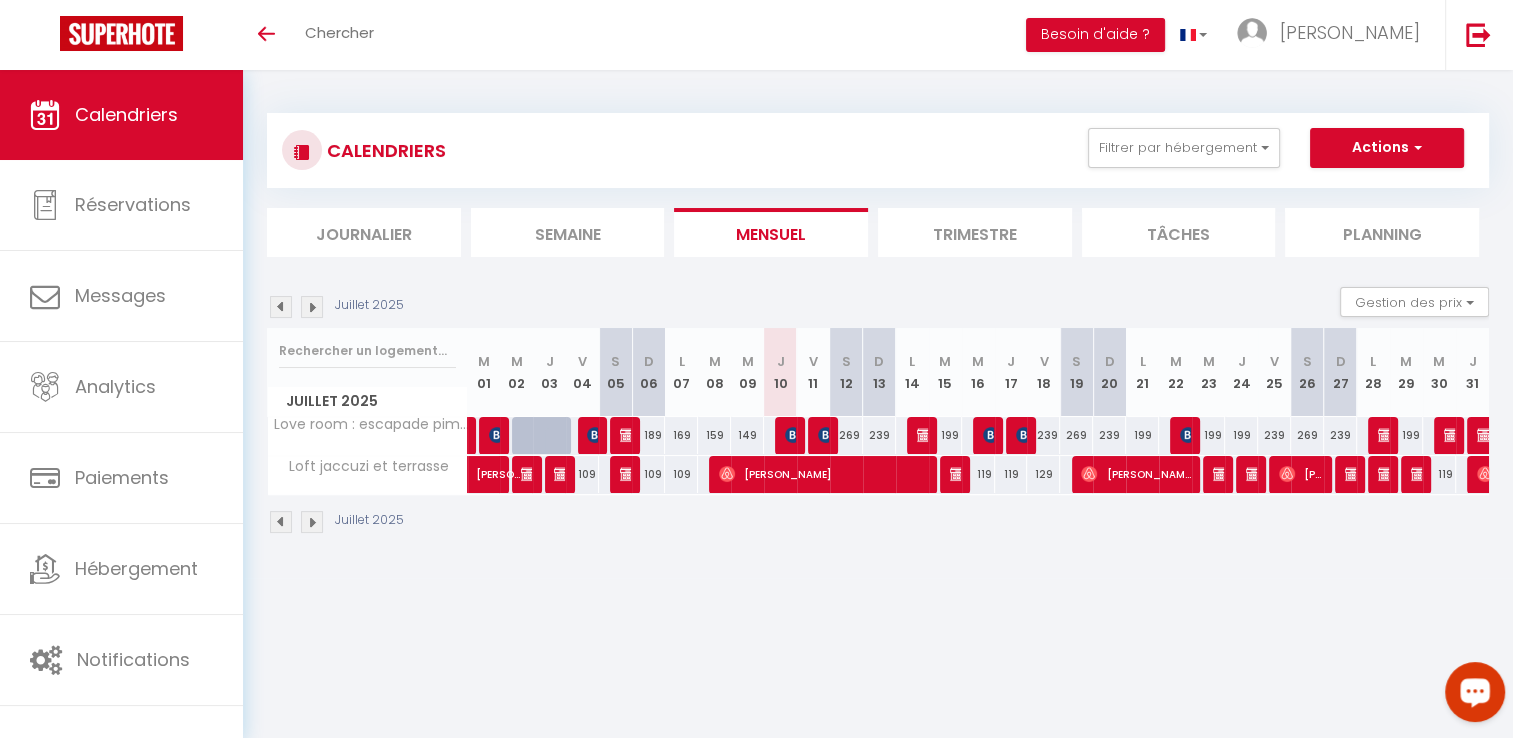 drag, startPoint x: 1489, startPoint y: 667, endPoint x: 1477, endPoint y: 694, distance: 29.546574 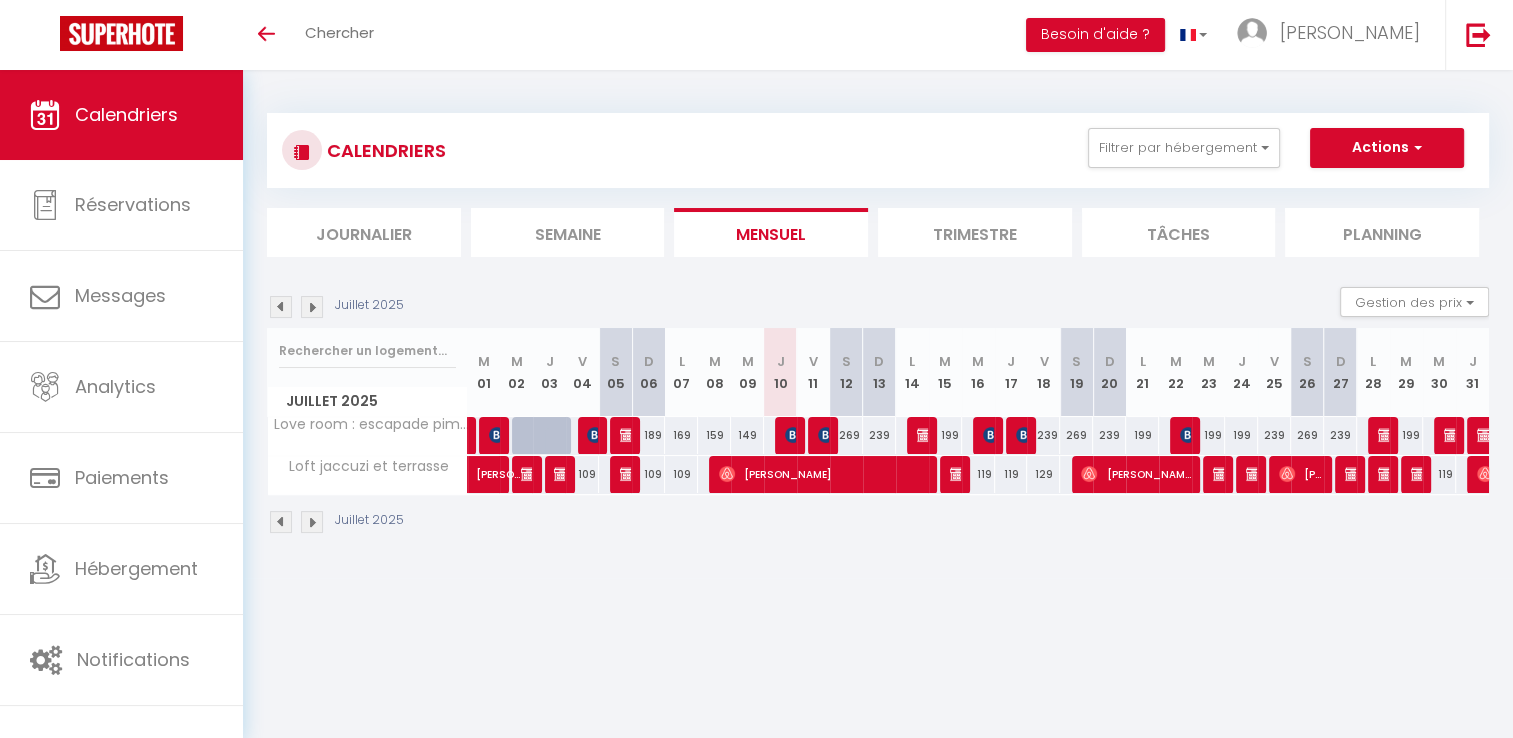 click on "CALENDRIERS
Filtrer par hébergement
Tous       Love room : escapade pimentée à Bordeaux !     Loft jaccuzi et terrasse    Effacer   Sauvegarder
Actions
Nouvelle réservation   Exporter les réservations   Importer les réservations
Journalier
Semaine
Mensuel
Trimestre
Tâches
Planning
Juillet 2025
Gestion des prix
Nb Nuits minimum   Règles   Disponibilité           Juillet 2025
M
01
M
02
J
03
V   S   D   L   M" at bounding box center [878, 324] 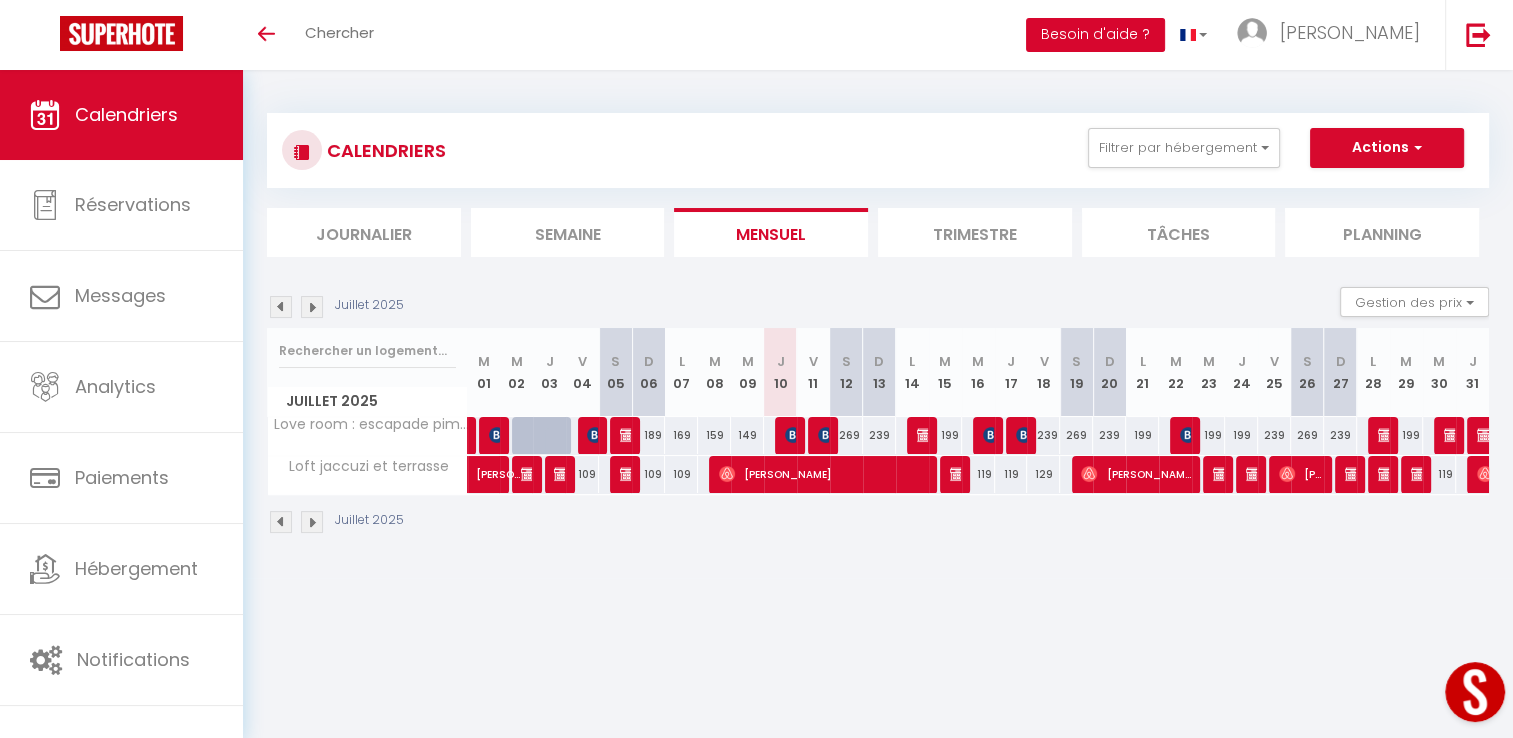 click on "Besoin d'aide ?" at bounding box center [1095, 35] 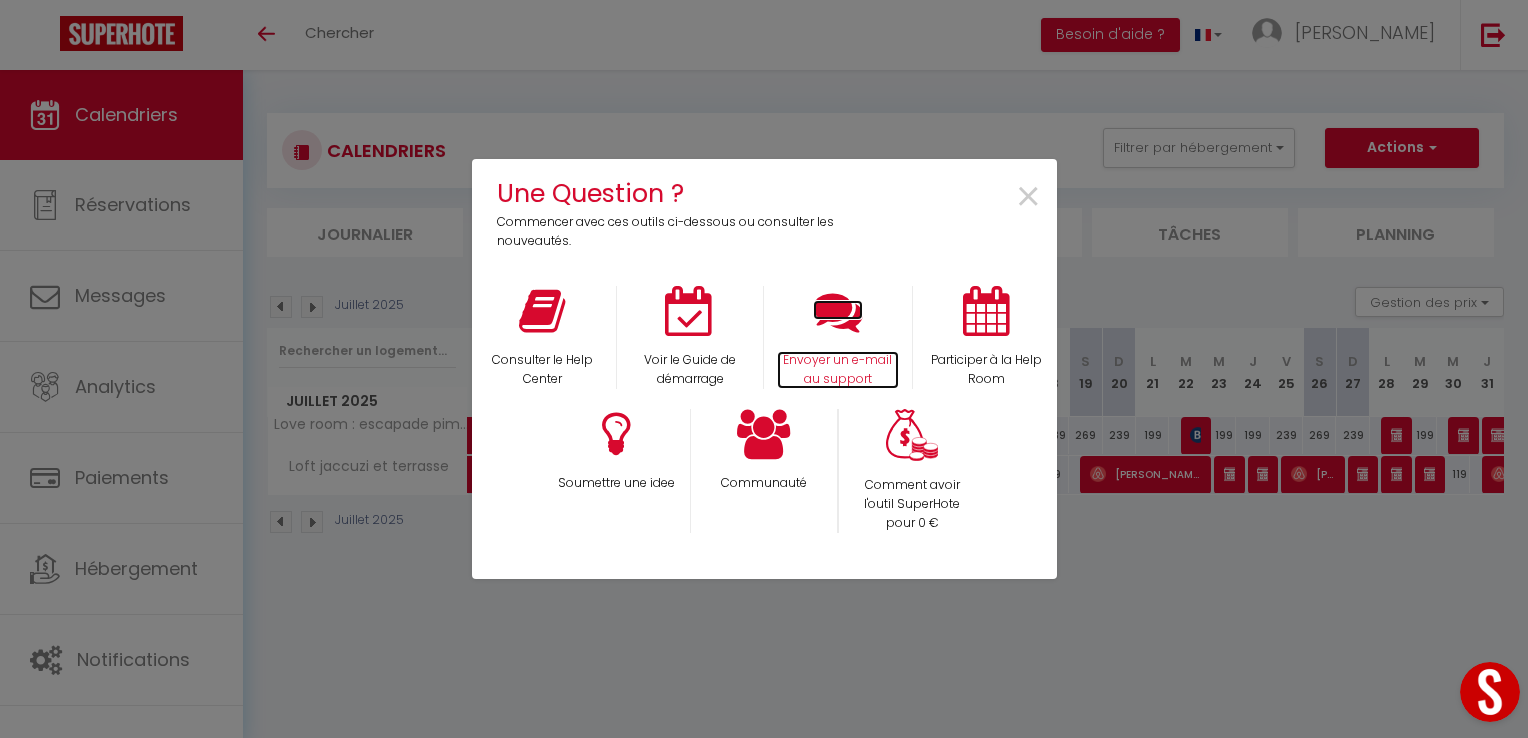 click at bounding box center [838, 311] 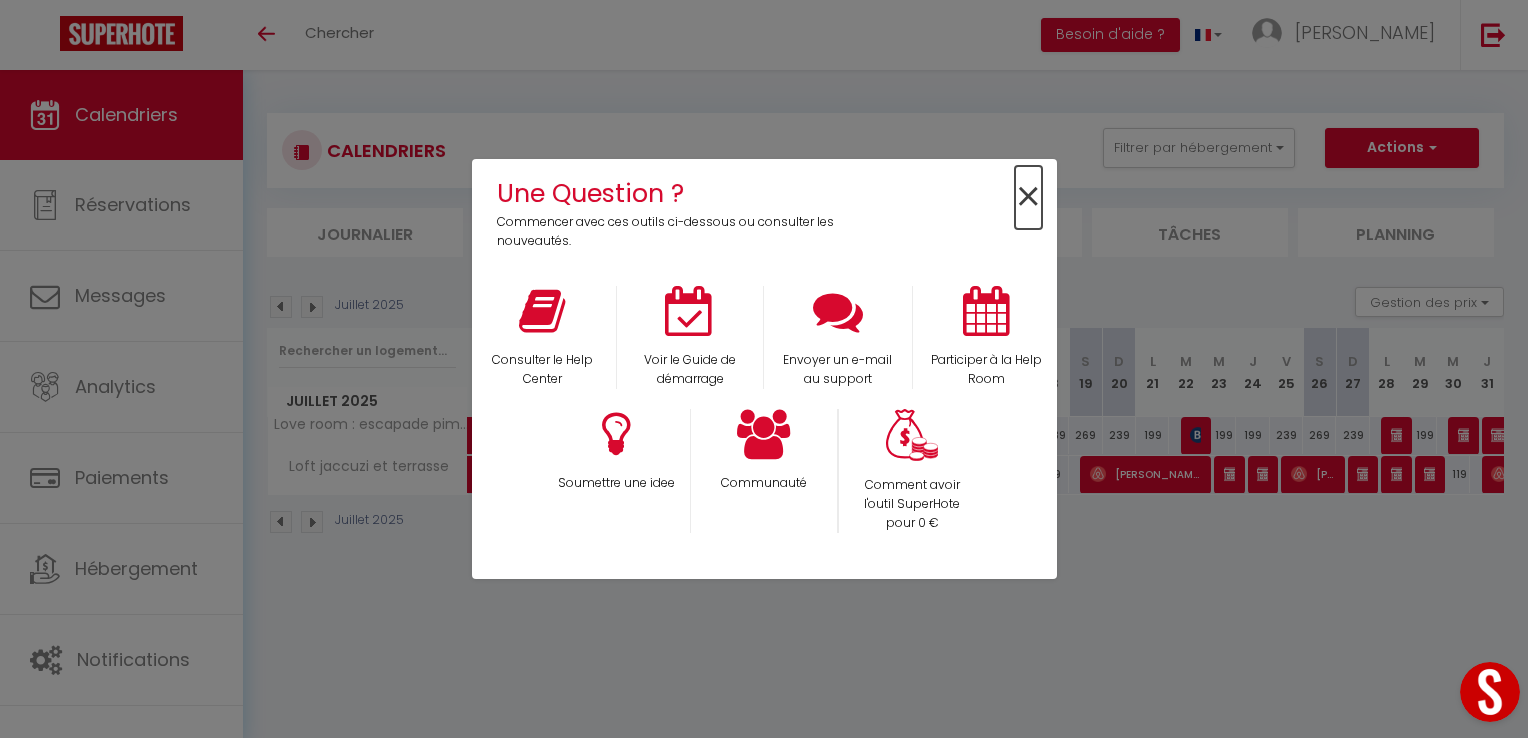 click on "×" at bounding box center [1028, 197] 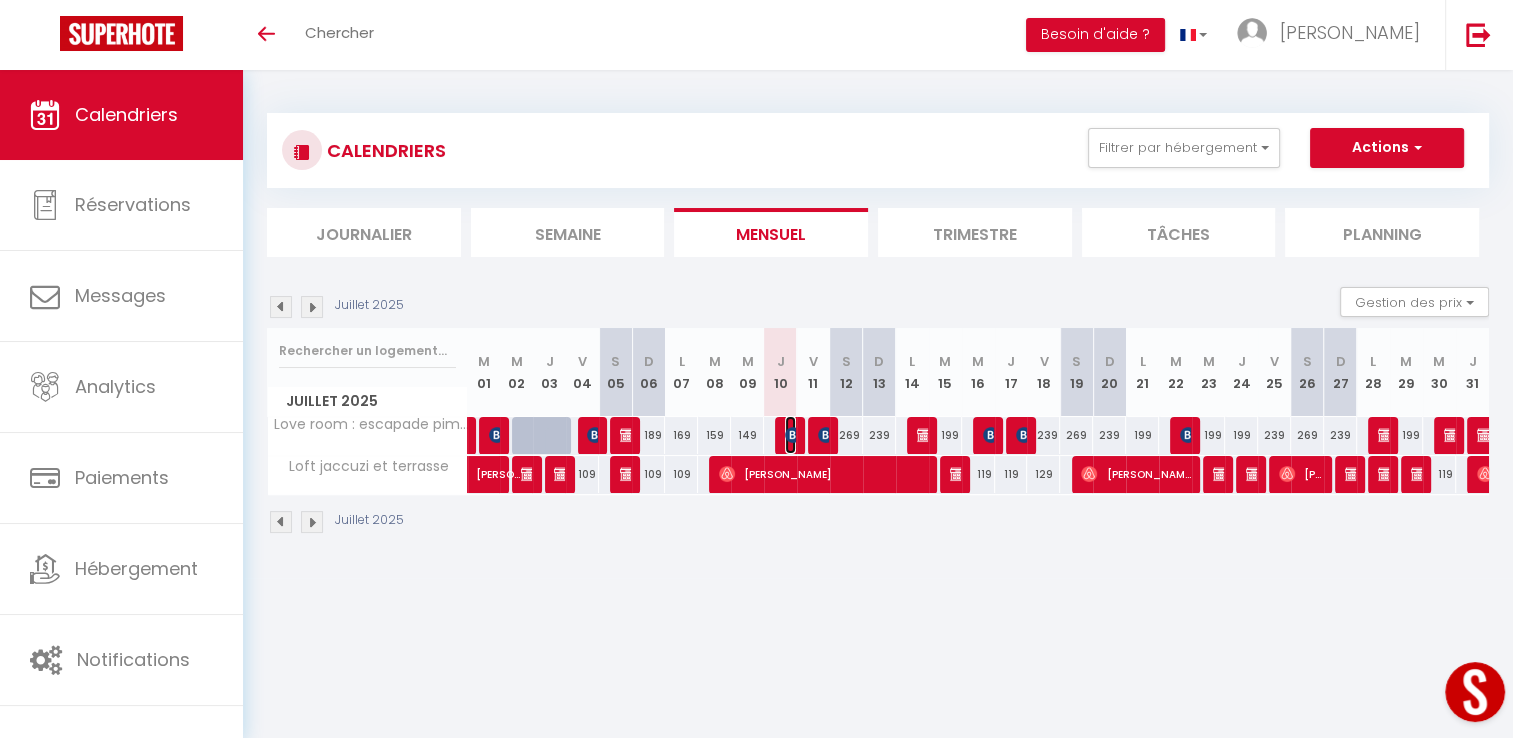 click at bounding box center (793, 435) 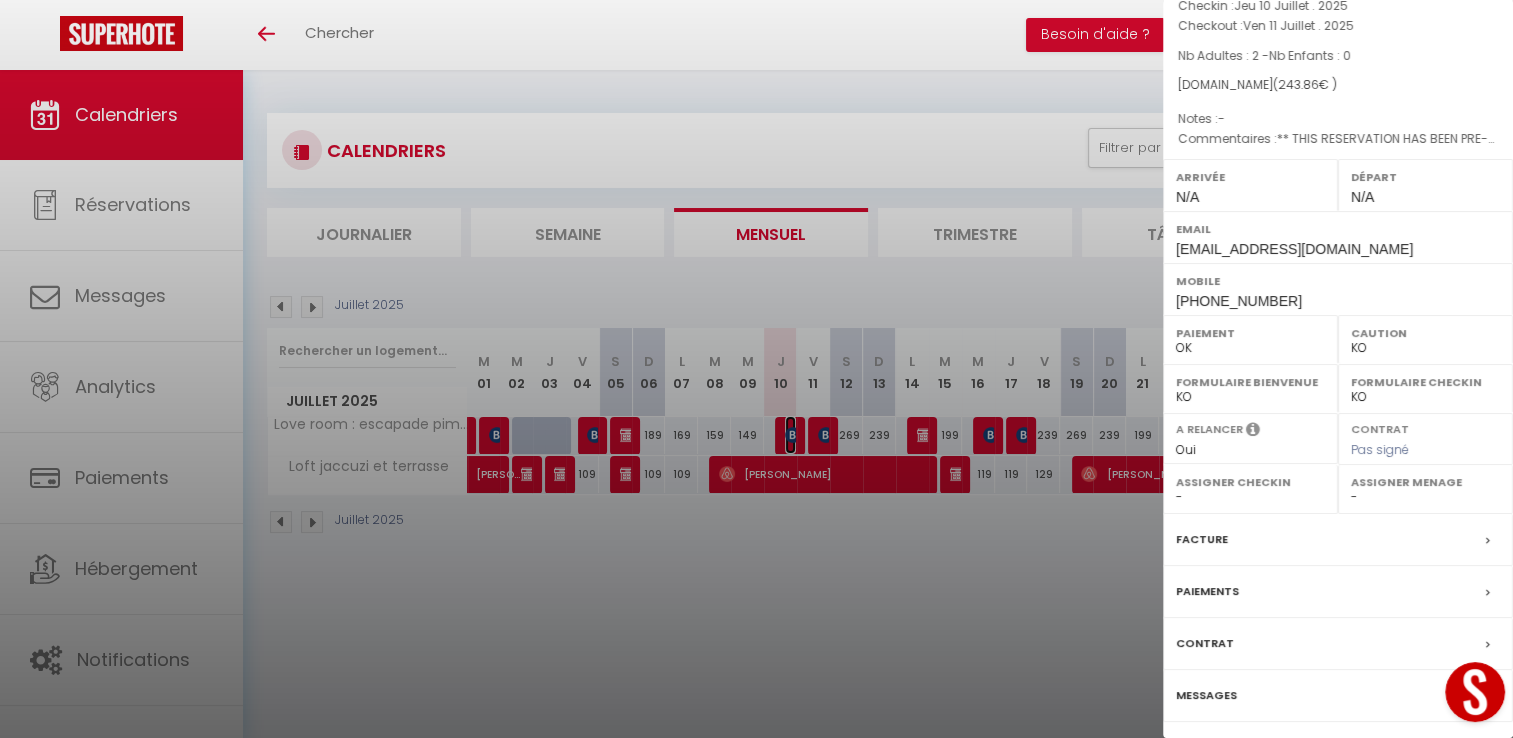 scroll, scrollTop: 210, scrollLeft: 0, axis: vertical 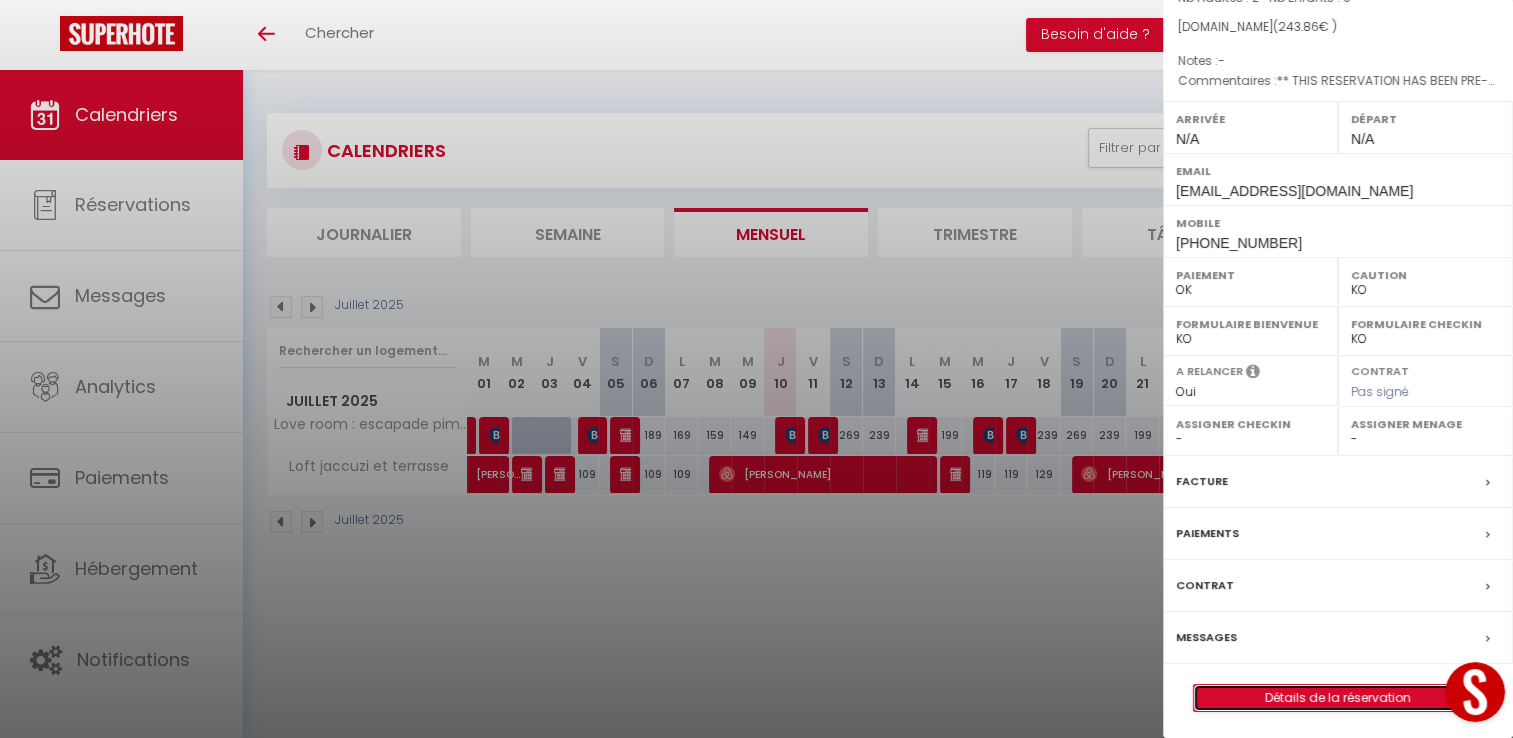 click on "Détails de la réservation" at bounding box center (1338, 698) 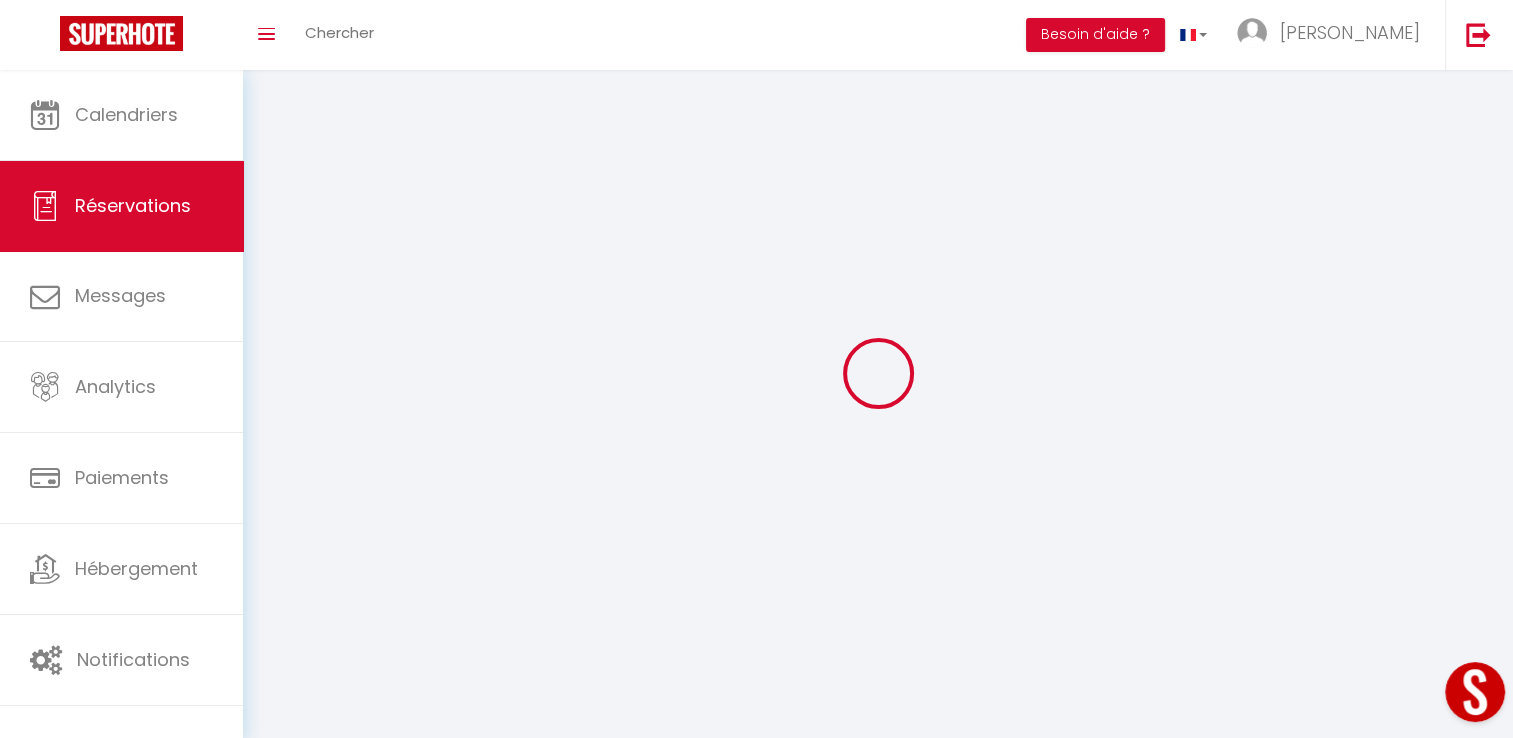 select 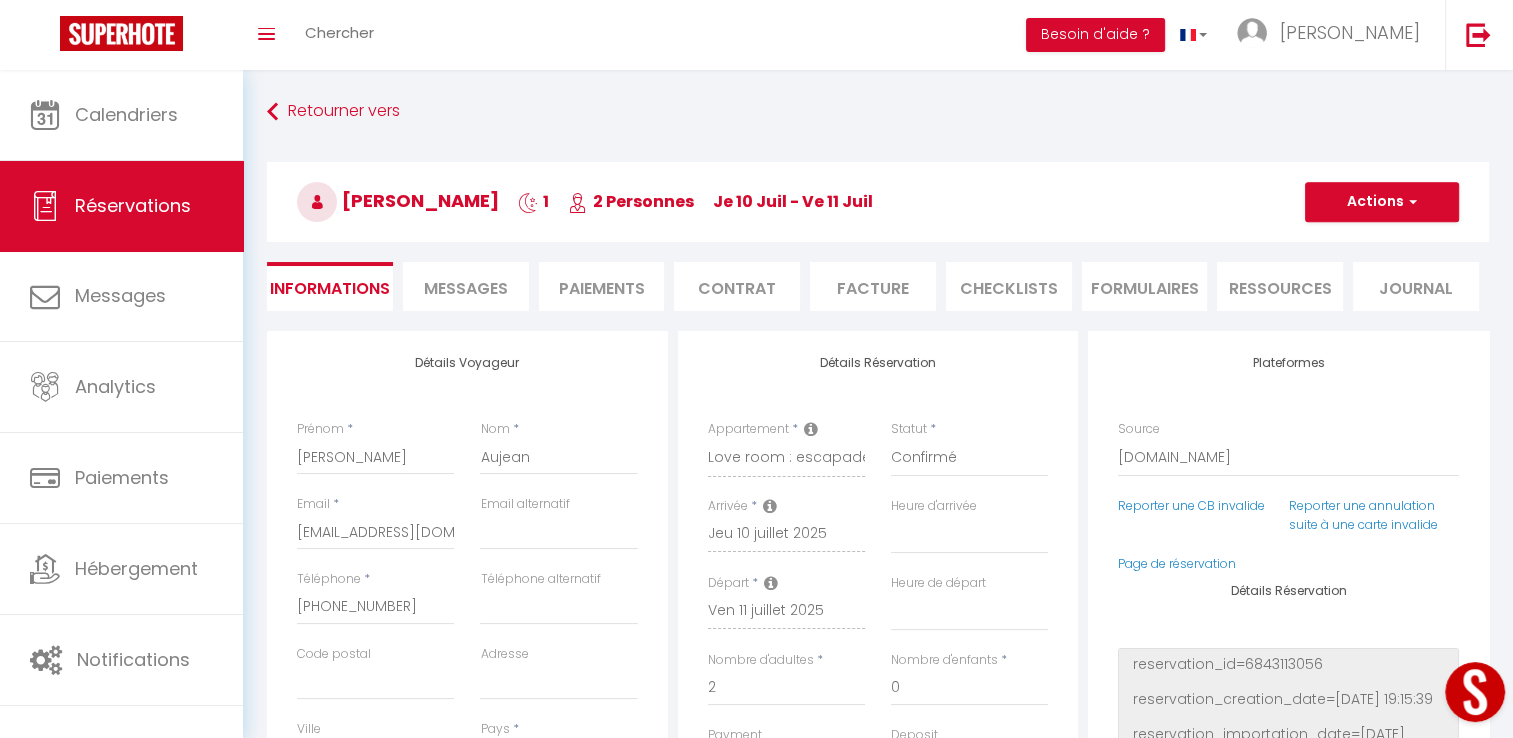 type on "1.76" 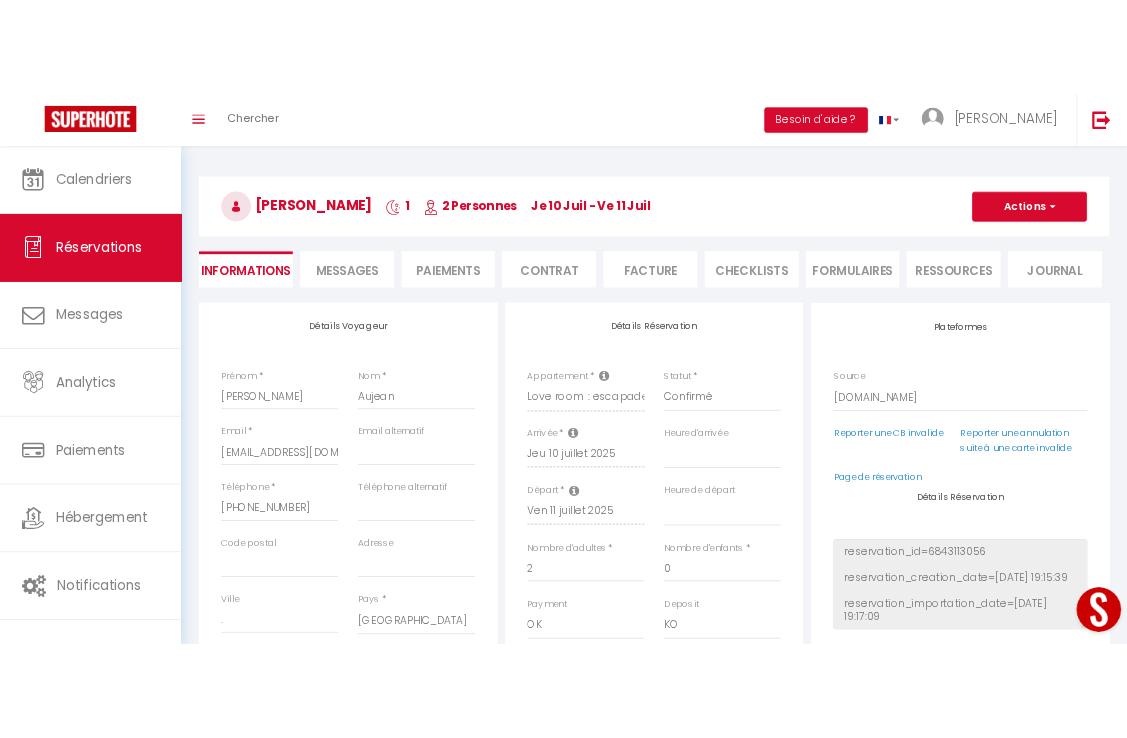 scroll, scrollTop: 28, scrollLeft: 0, axis: vertical 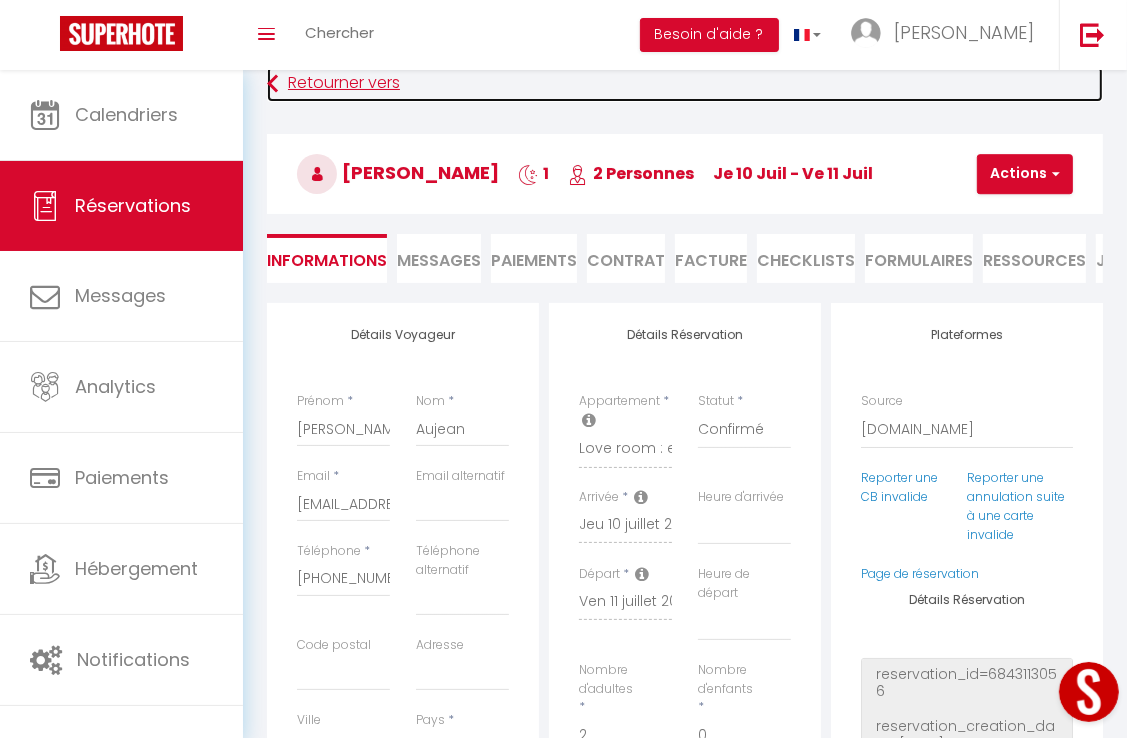 click at bounding box center [272, 84] 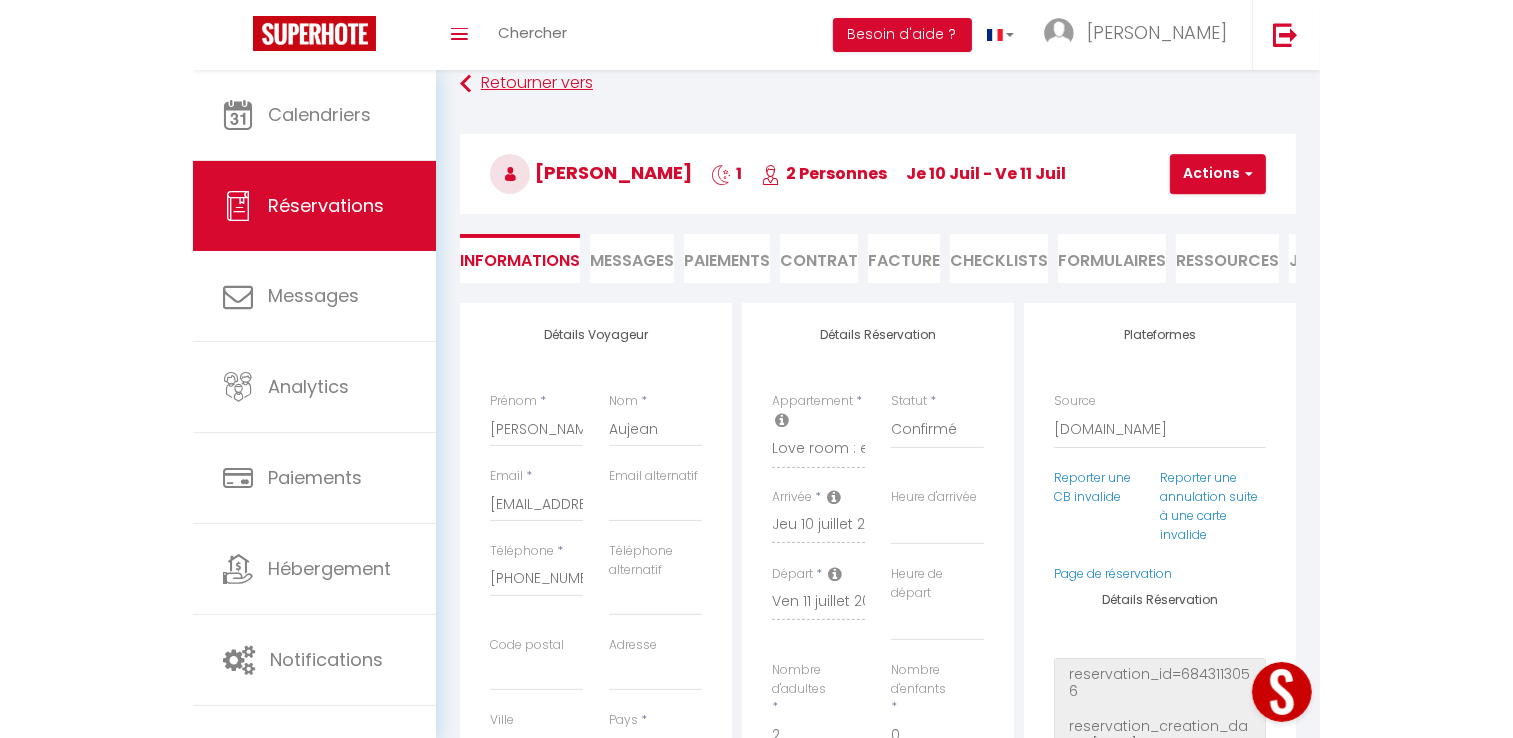 scroll, scrollTop: 0, scrollLeft: 0, axis: both 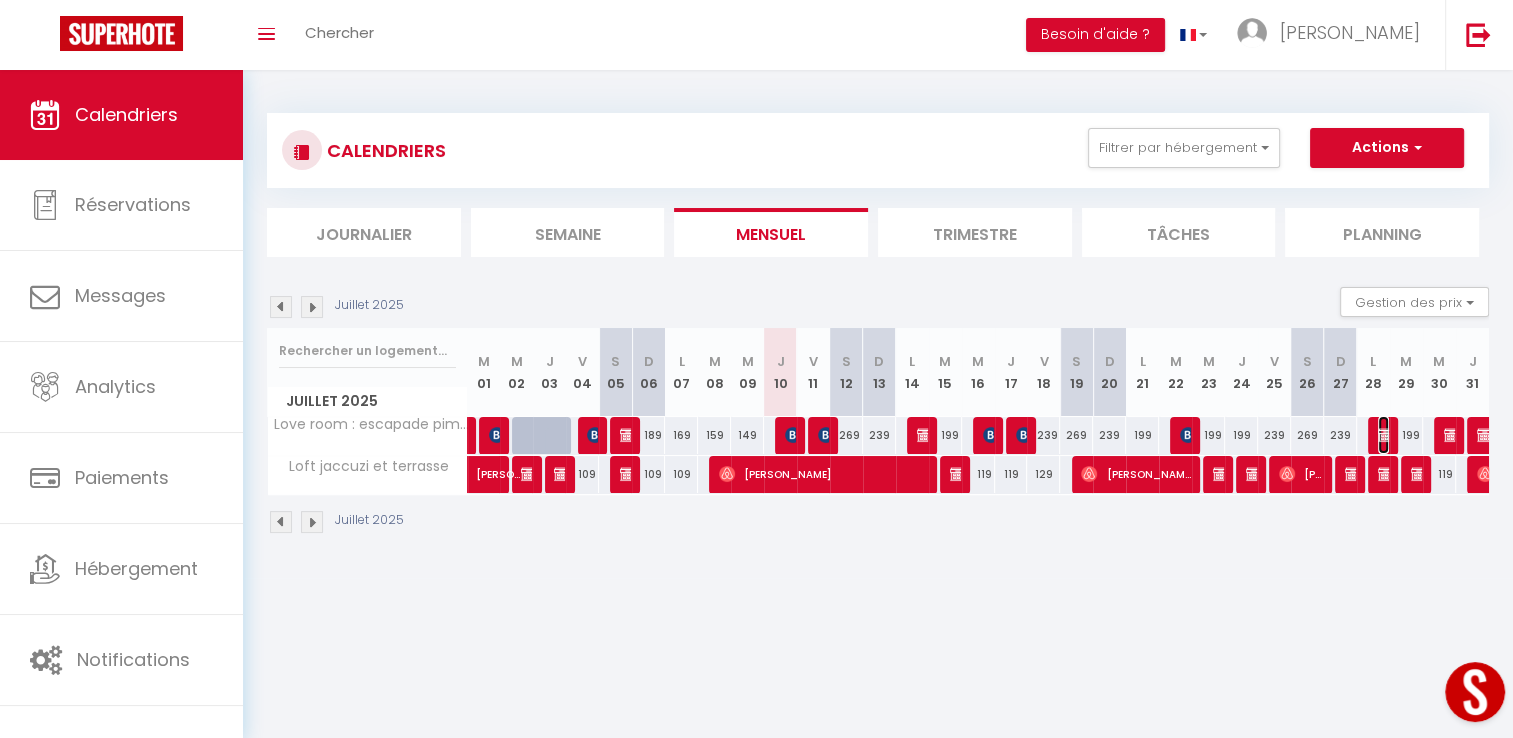 click at bounding box center [1386, 435] 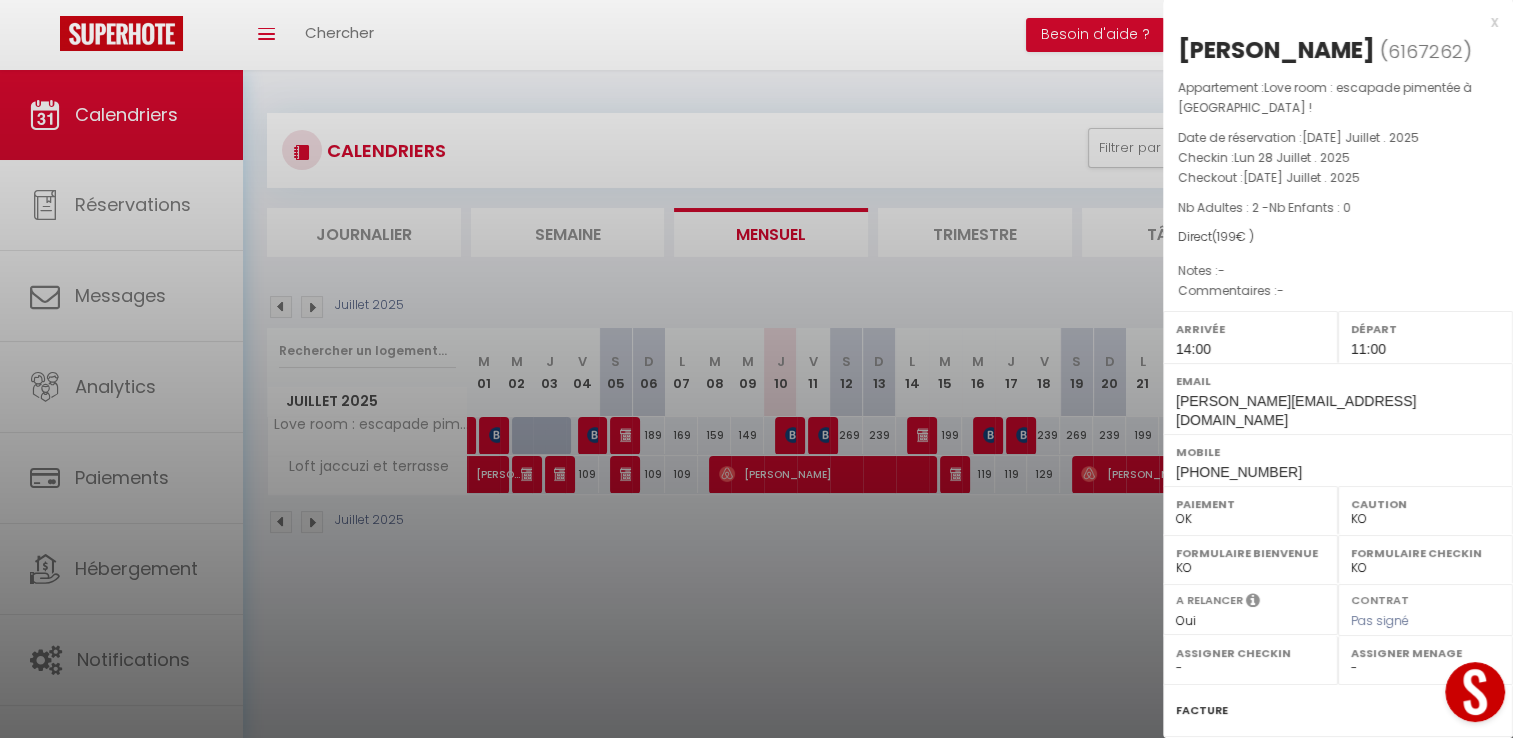 click at bounding box center (756, 369) 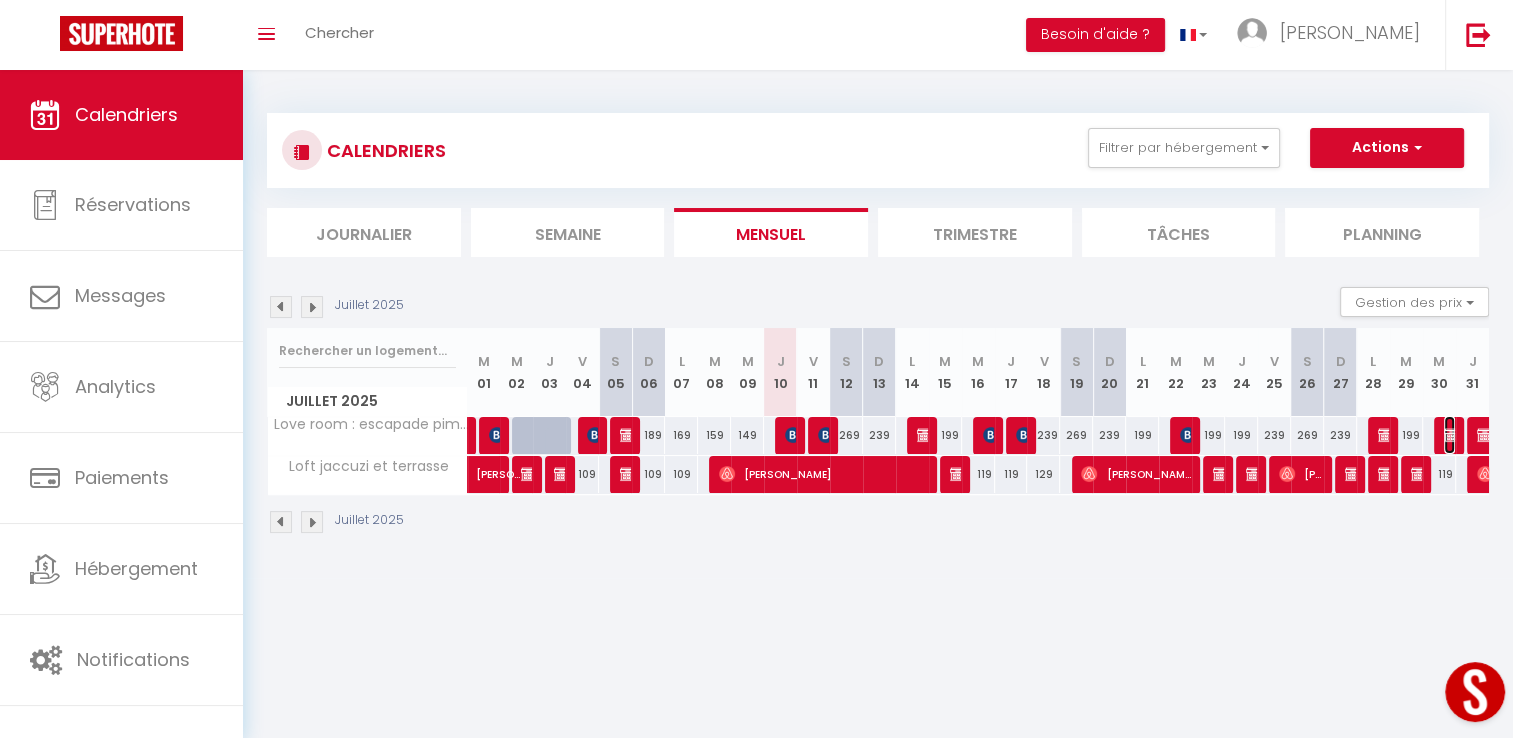 click at bounding box center [1452, 435] 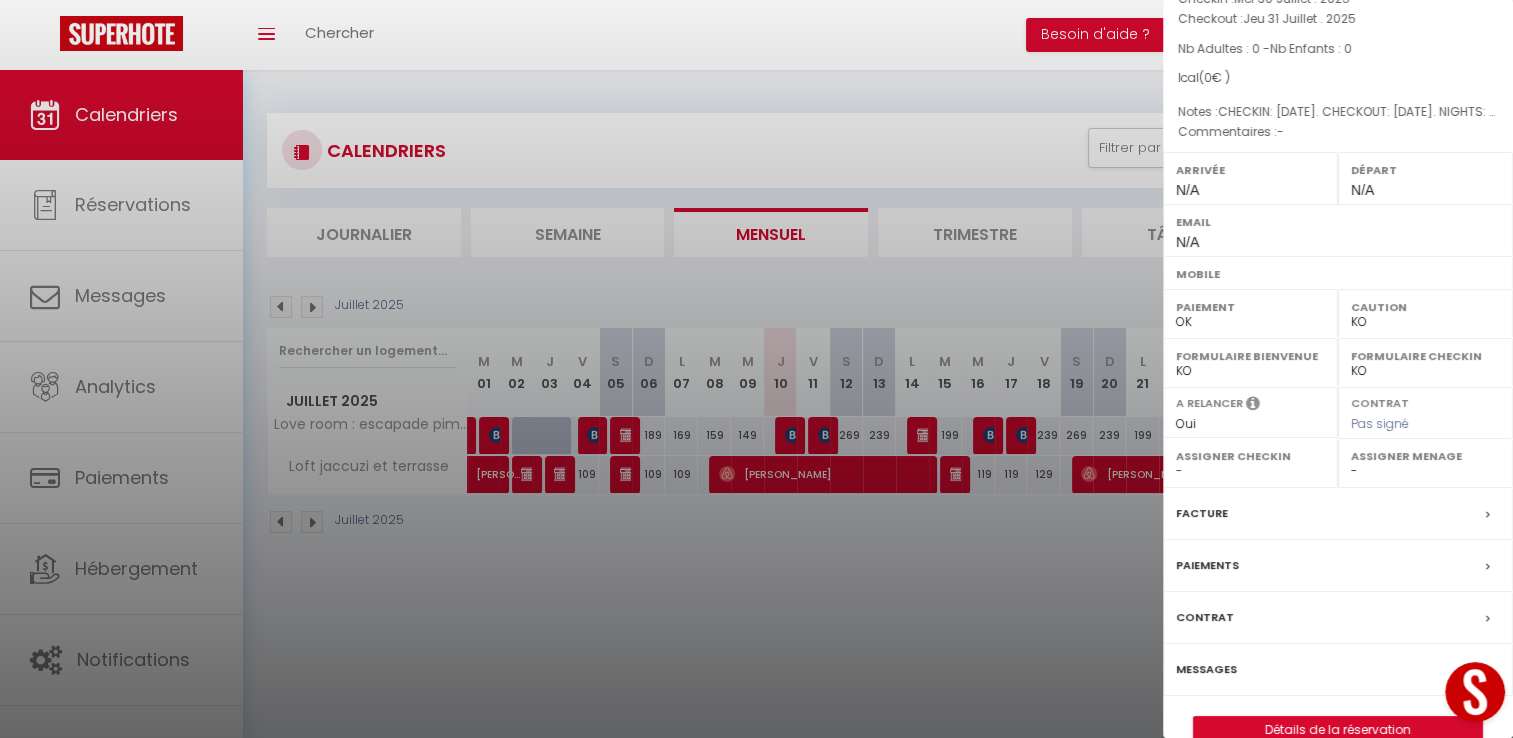 scroll, scrollTop: 0, scrollLeft: 0, axis: both 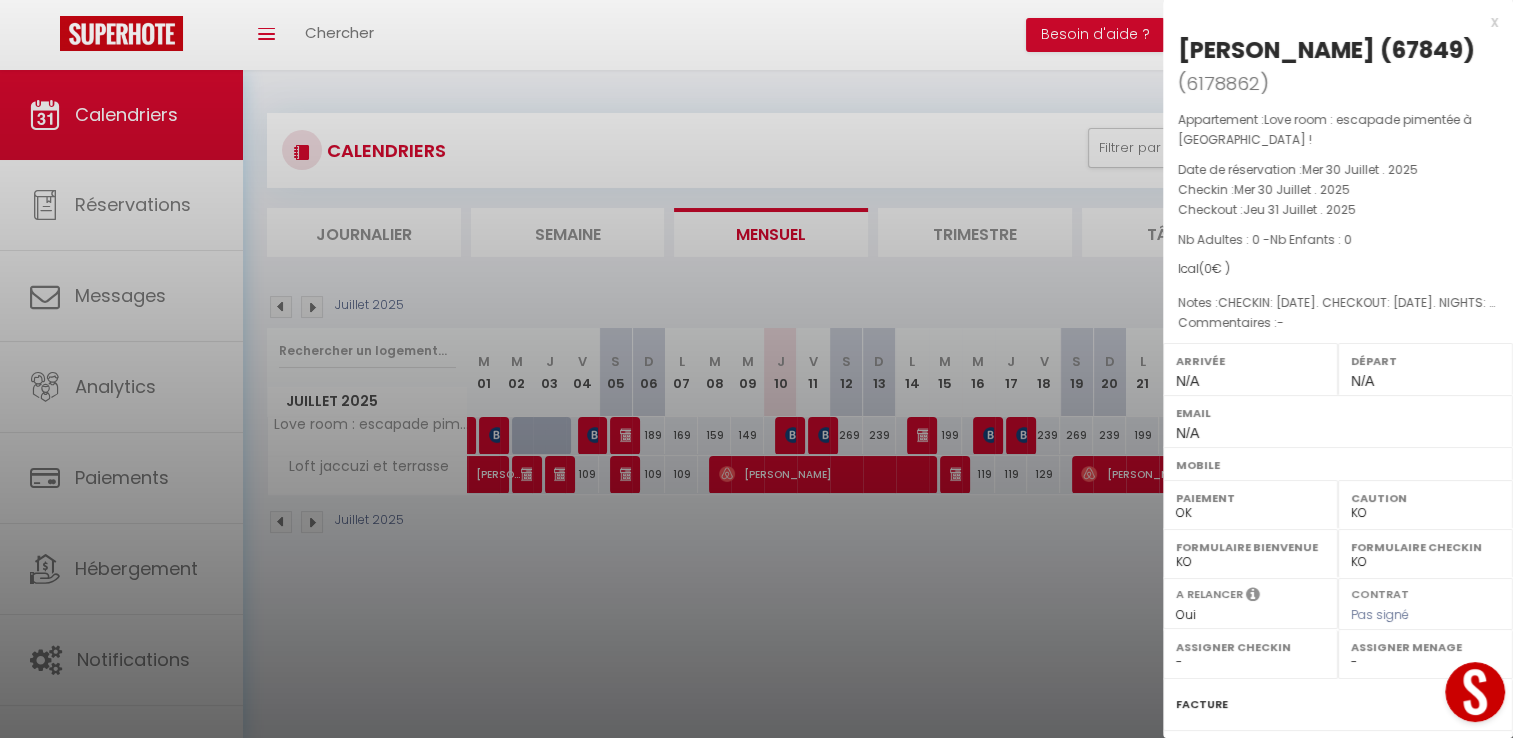 click at bounding box center (756, 369) 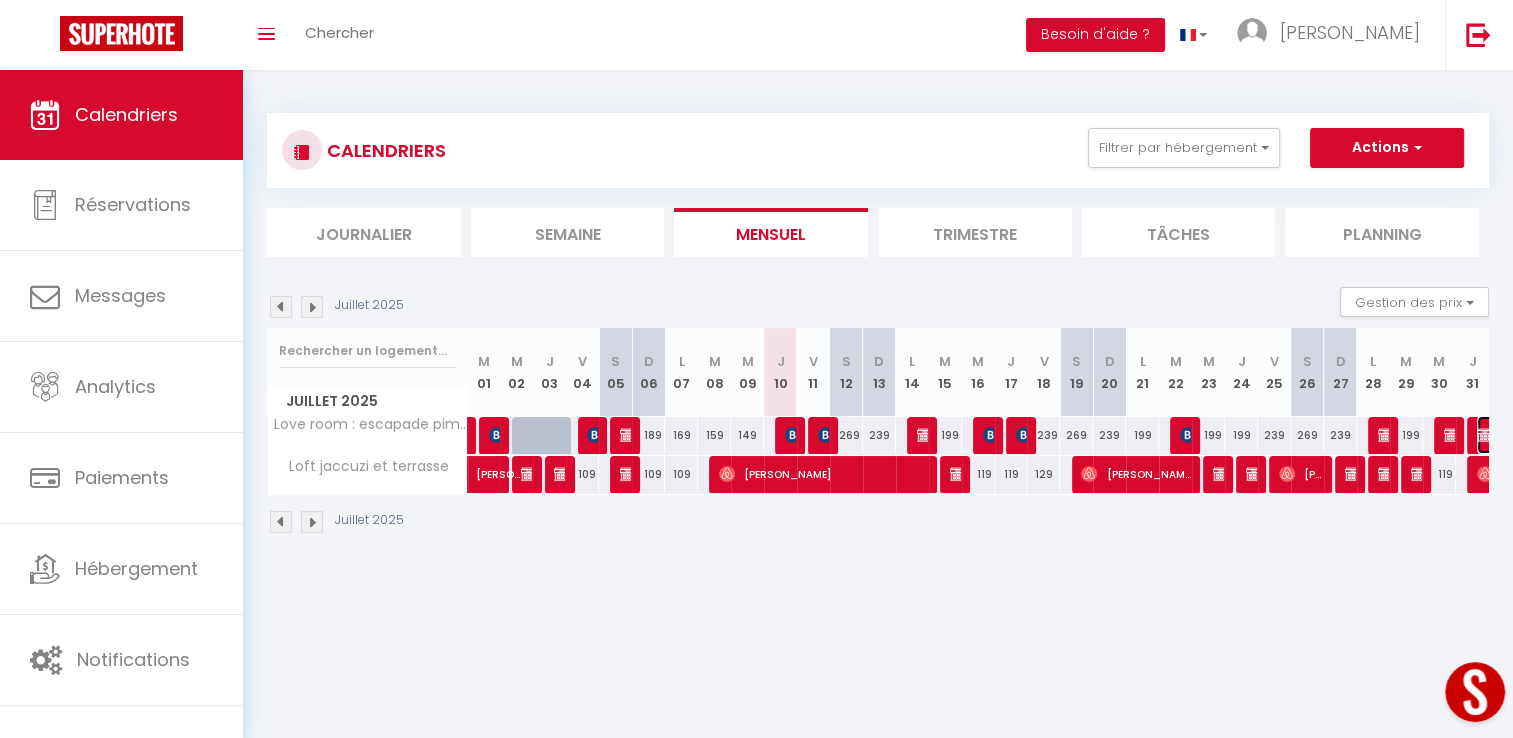 click at bounding box center (1485, 435) 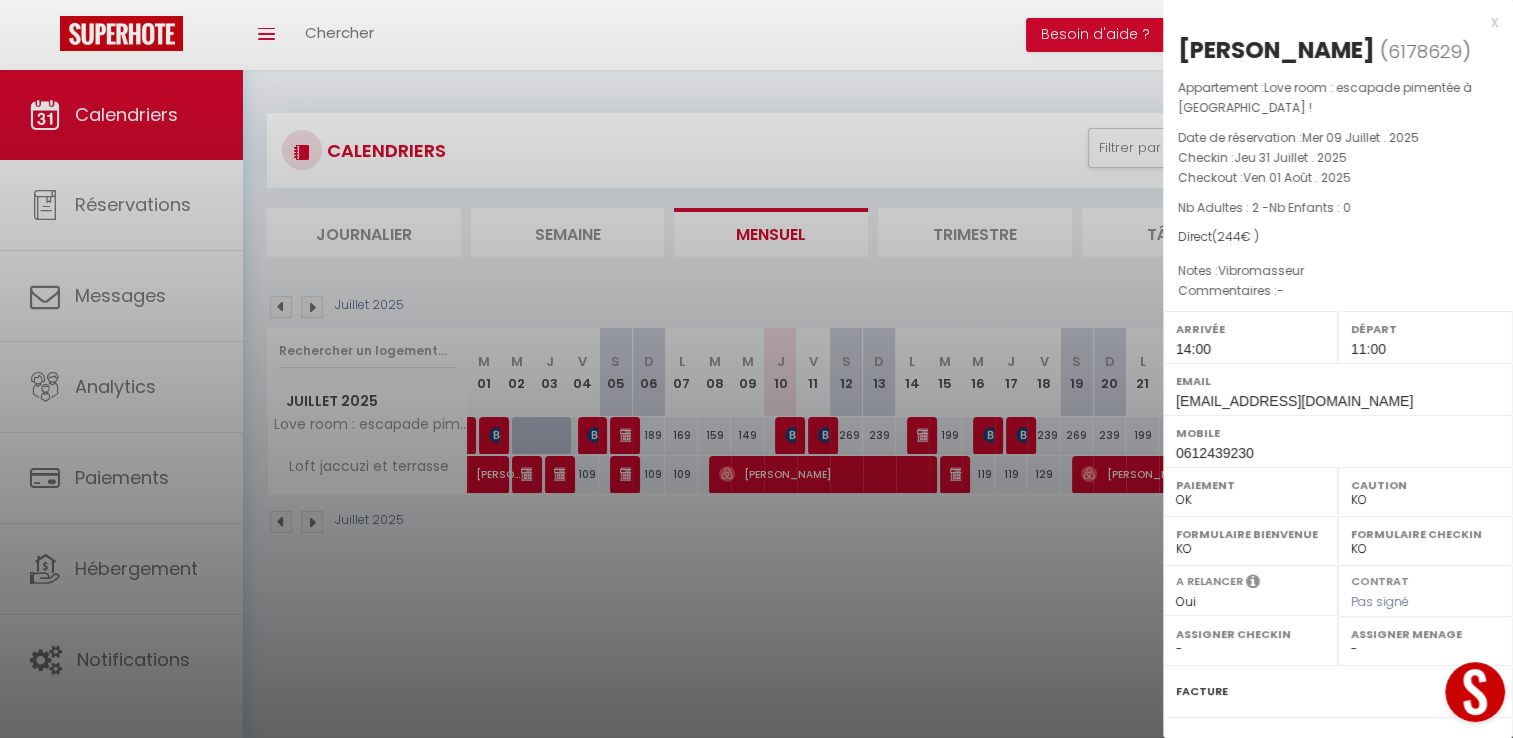 click at bounding box center [756, 369] 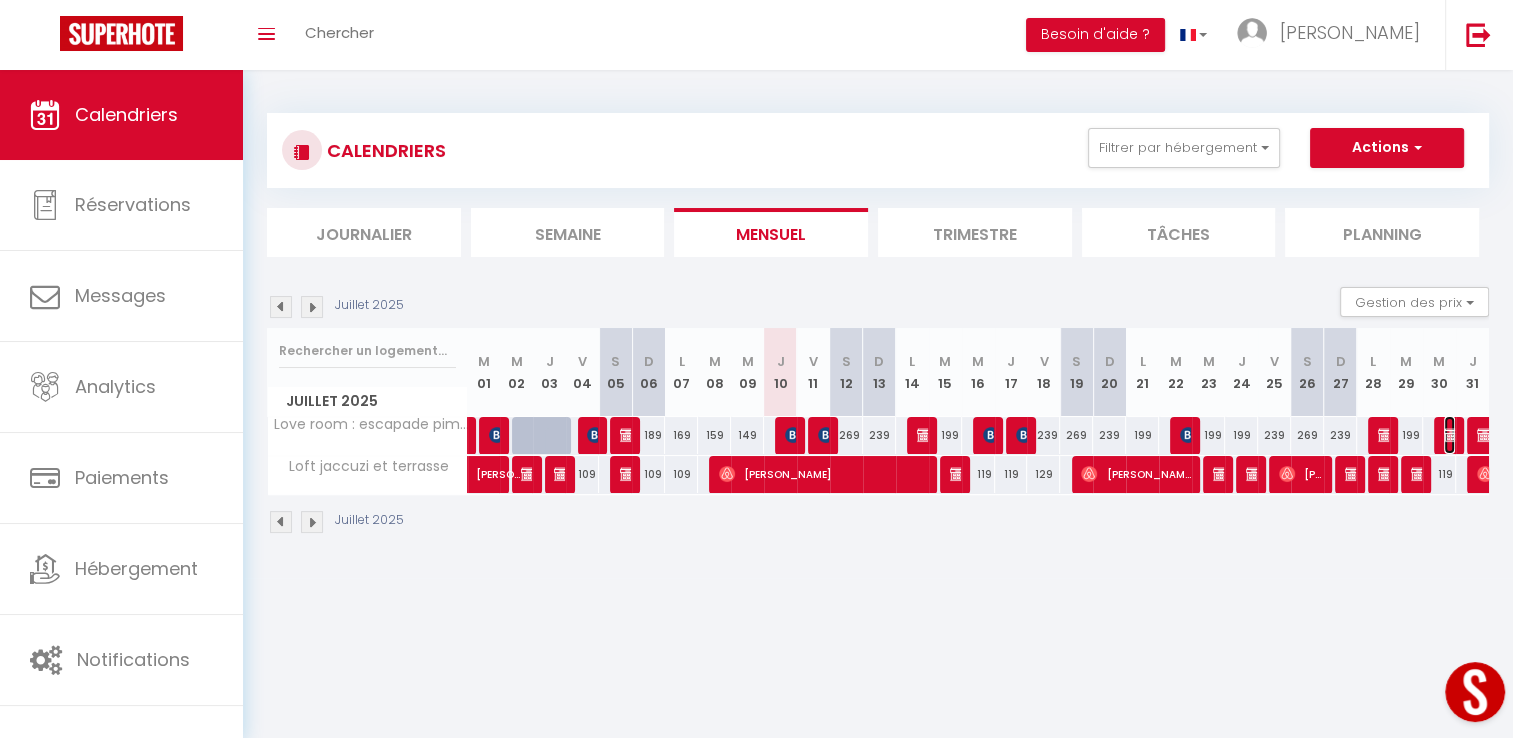 click at bounding box center [1452, 435] 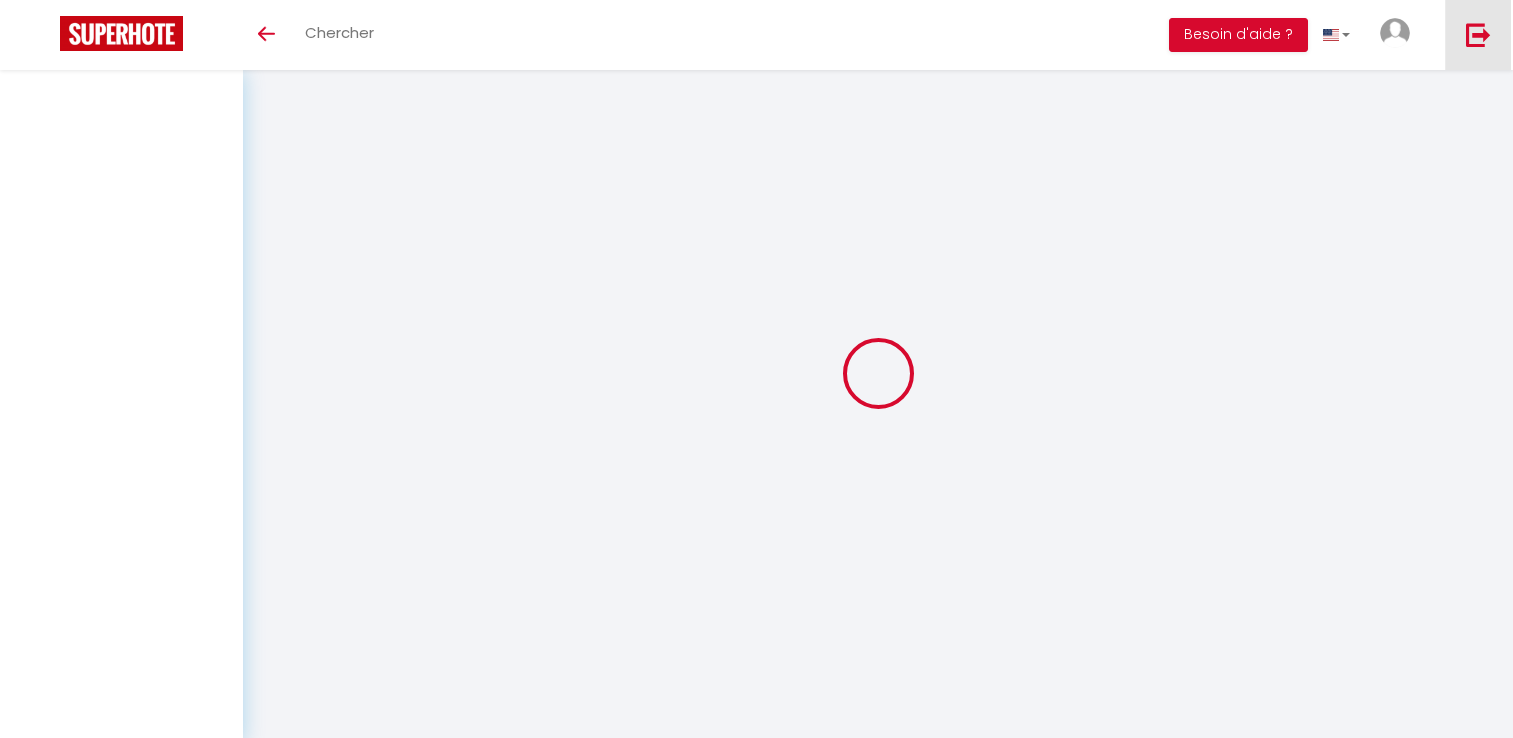 scroll, scrollTop: 0, scrollLeft: 0, axis: both 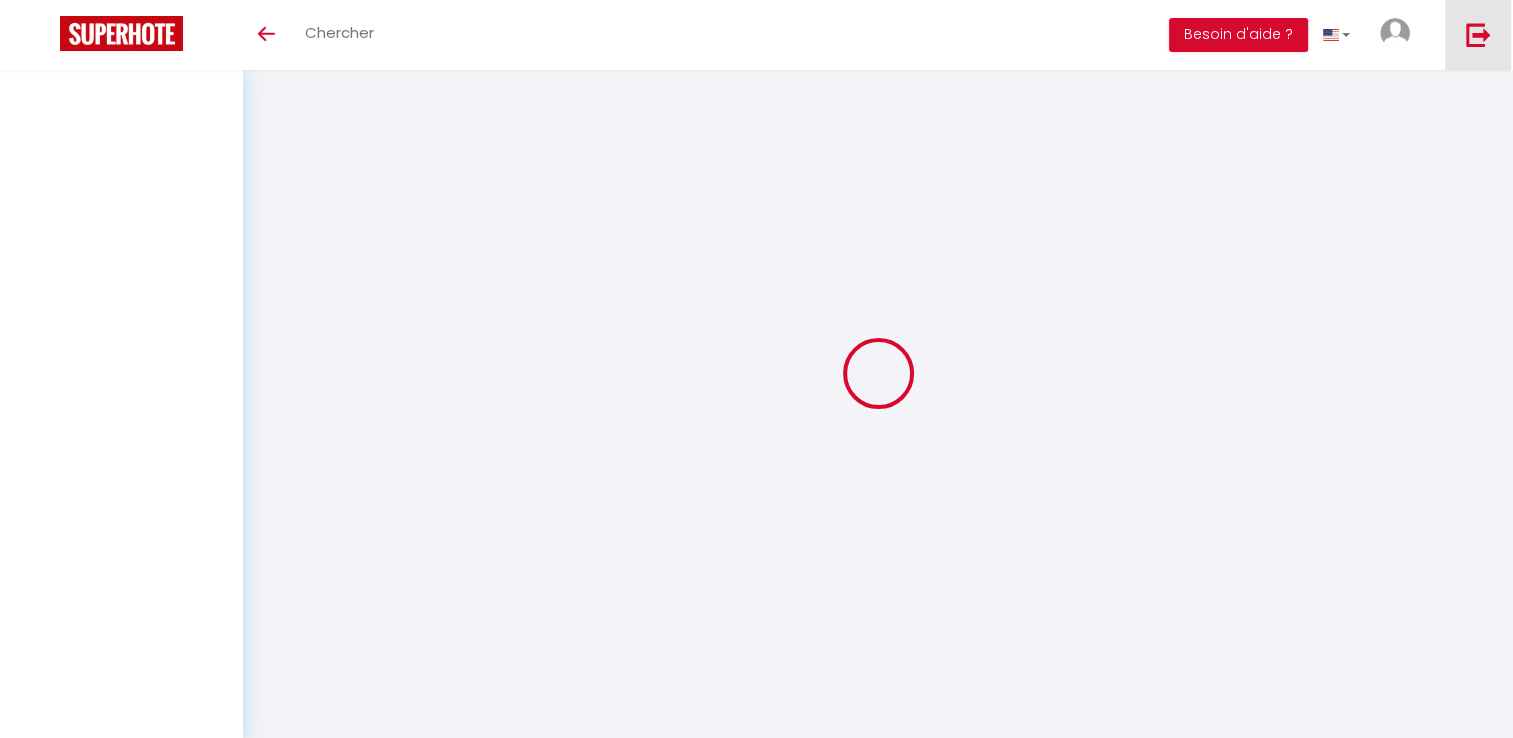 select 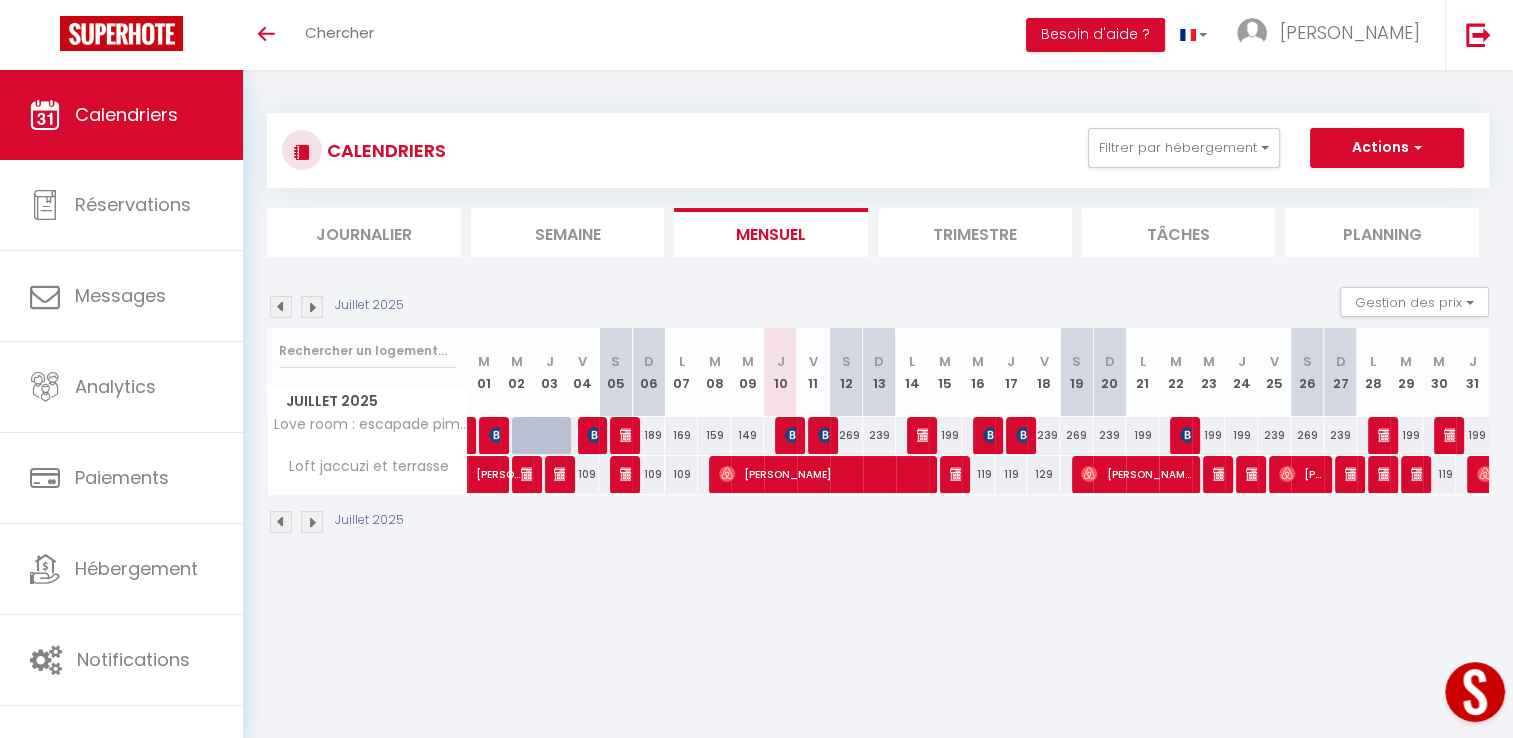 scroll, scrollTop: 0, scrollLeft: 0, axis: both 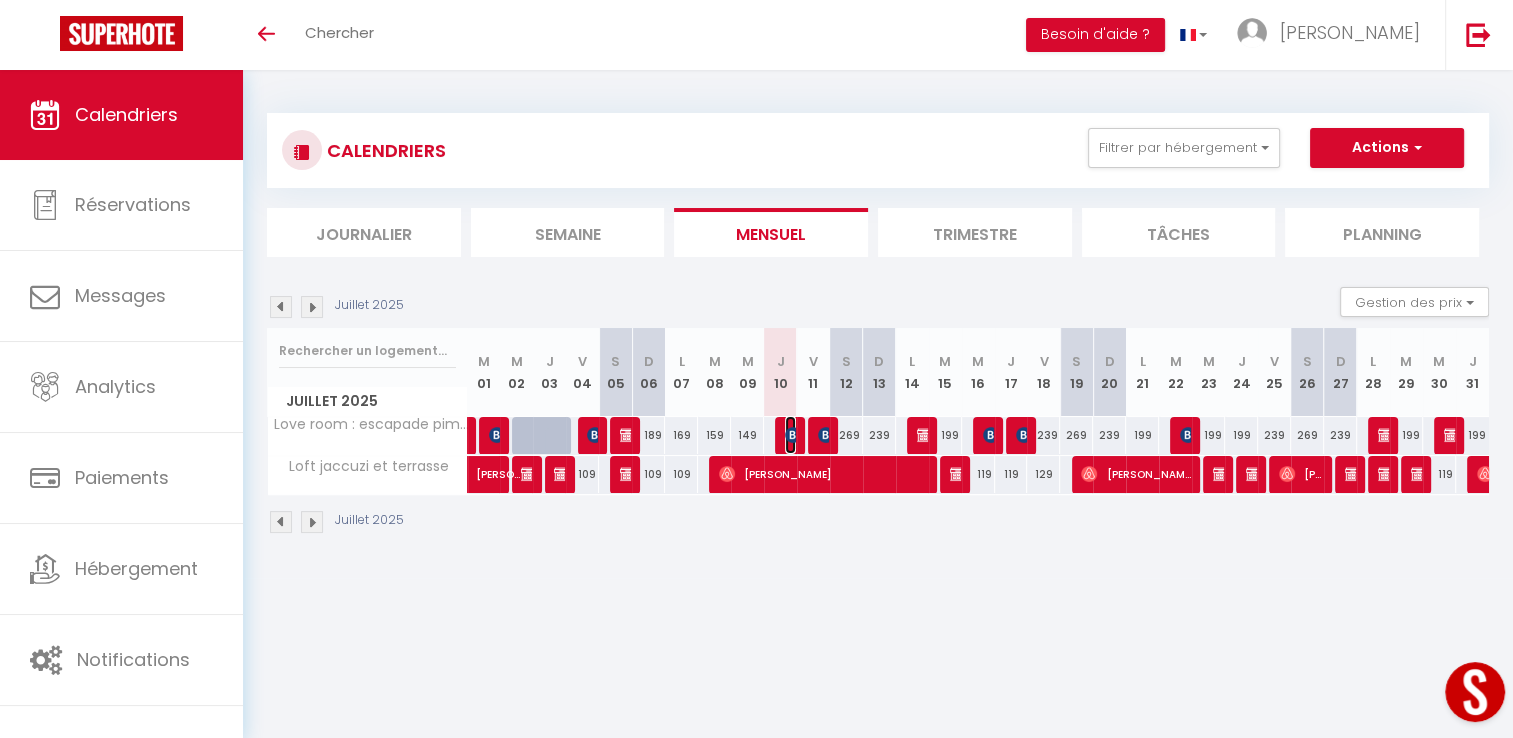 click at bounding box center (793, 435) 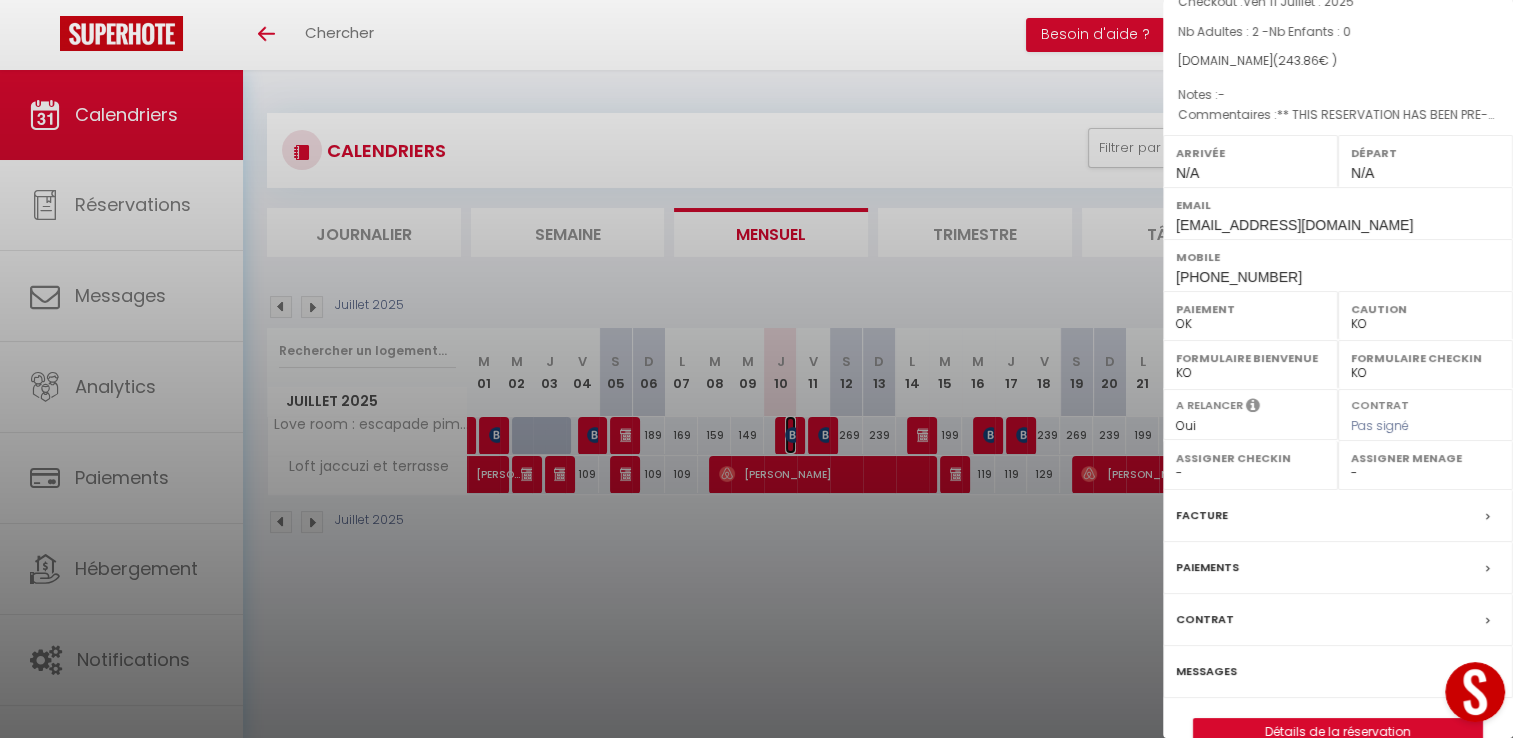 scroll, scrollTop: 210, scrollLeft: 0, axis: vertical 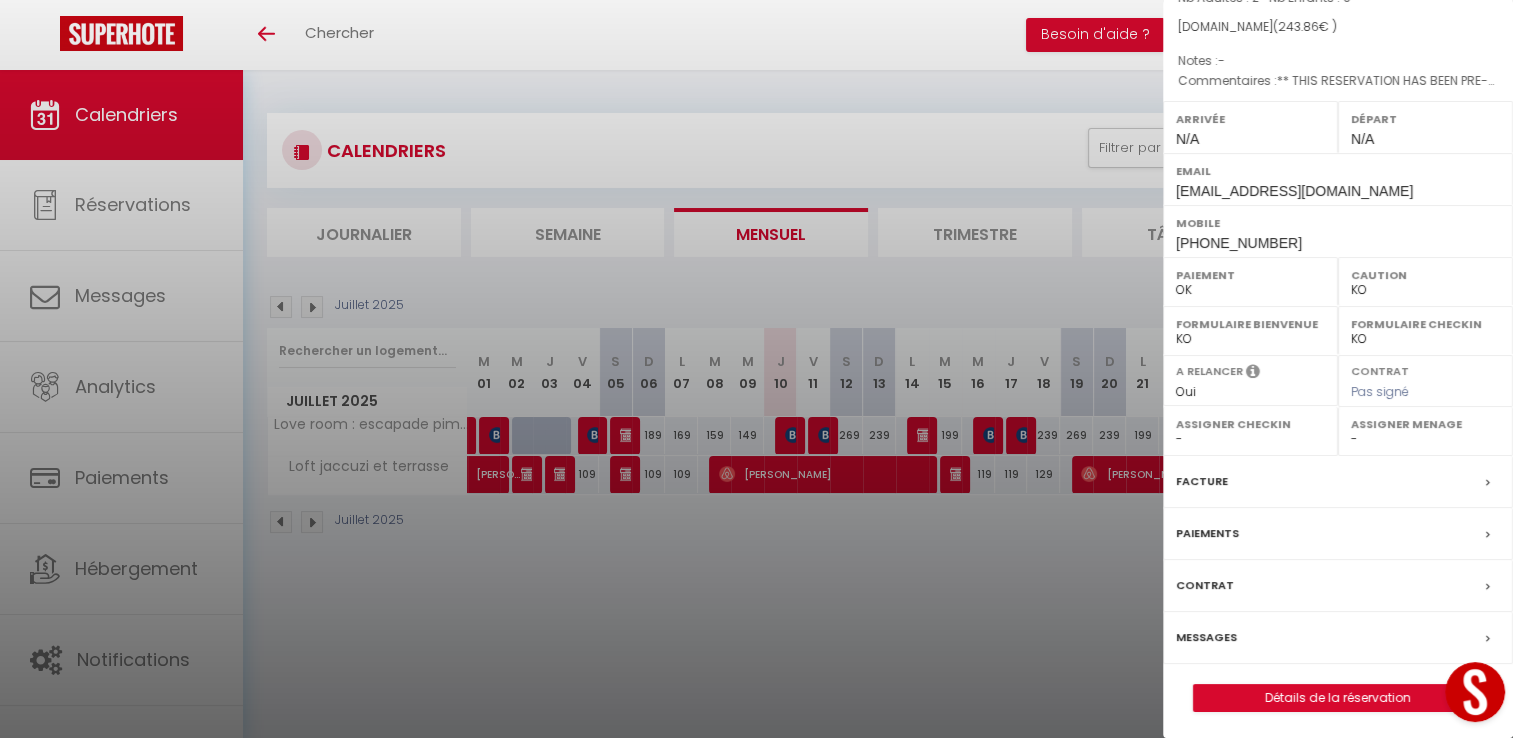 click on "Paiements" at bounding box center (1338, 534) 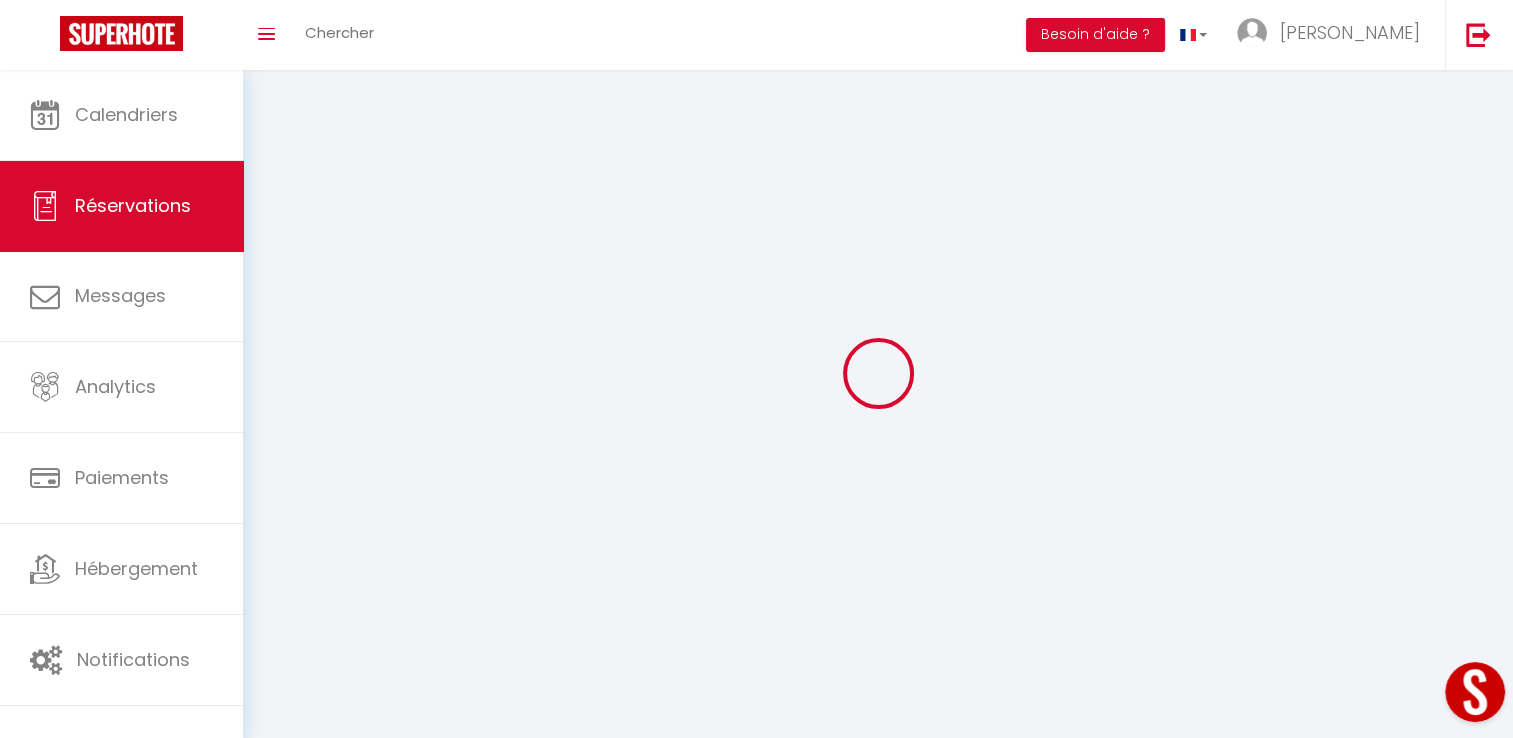 select on "0" 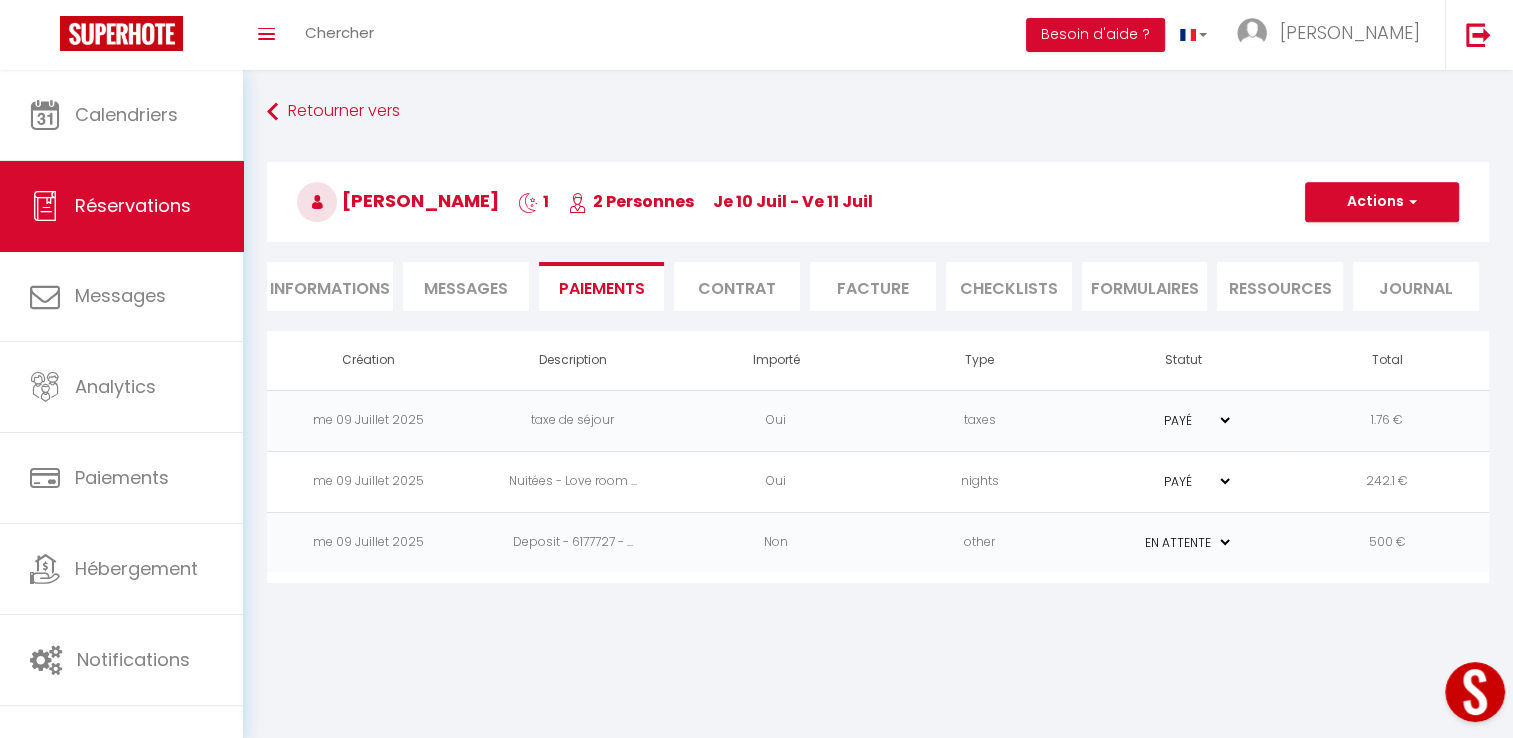 click on "Contrat" at bounding box center (737, 286) 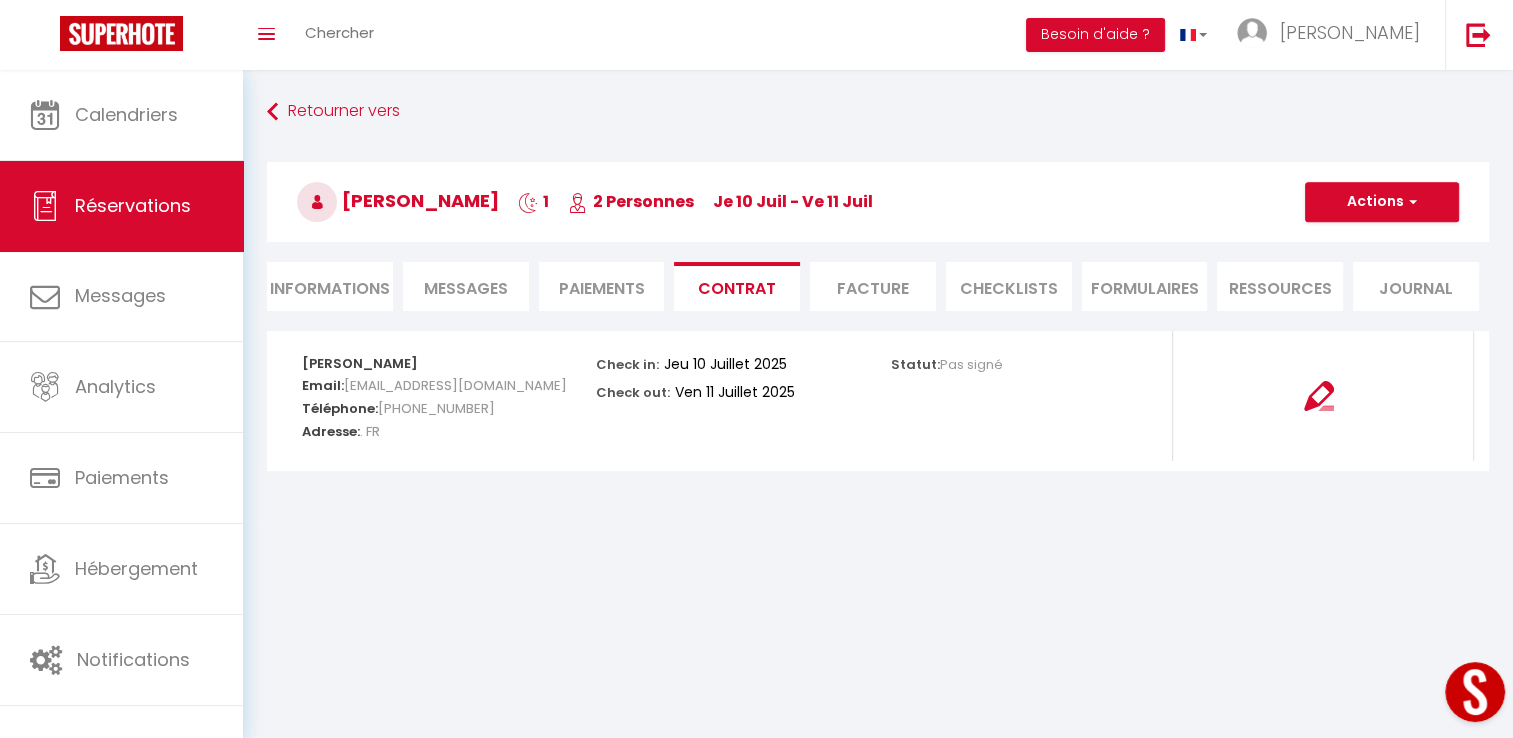 click on "Messages" at bounding box center [466, 288] 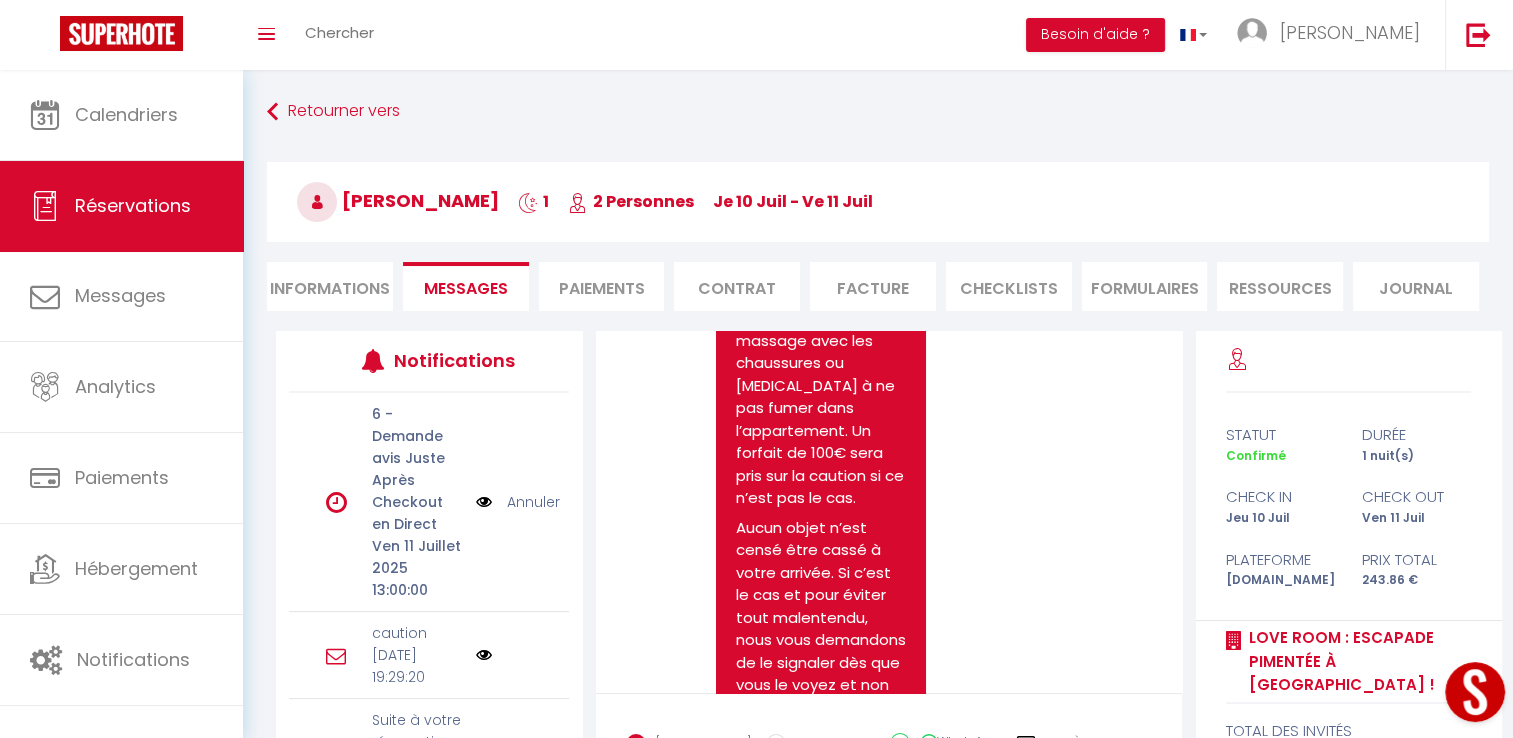 scroll, scrollTop: 1500, scrollLeft: 0, axis: vertical 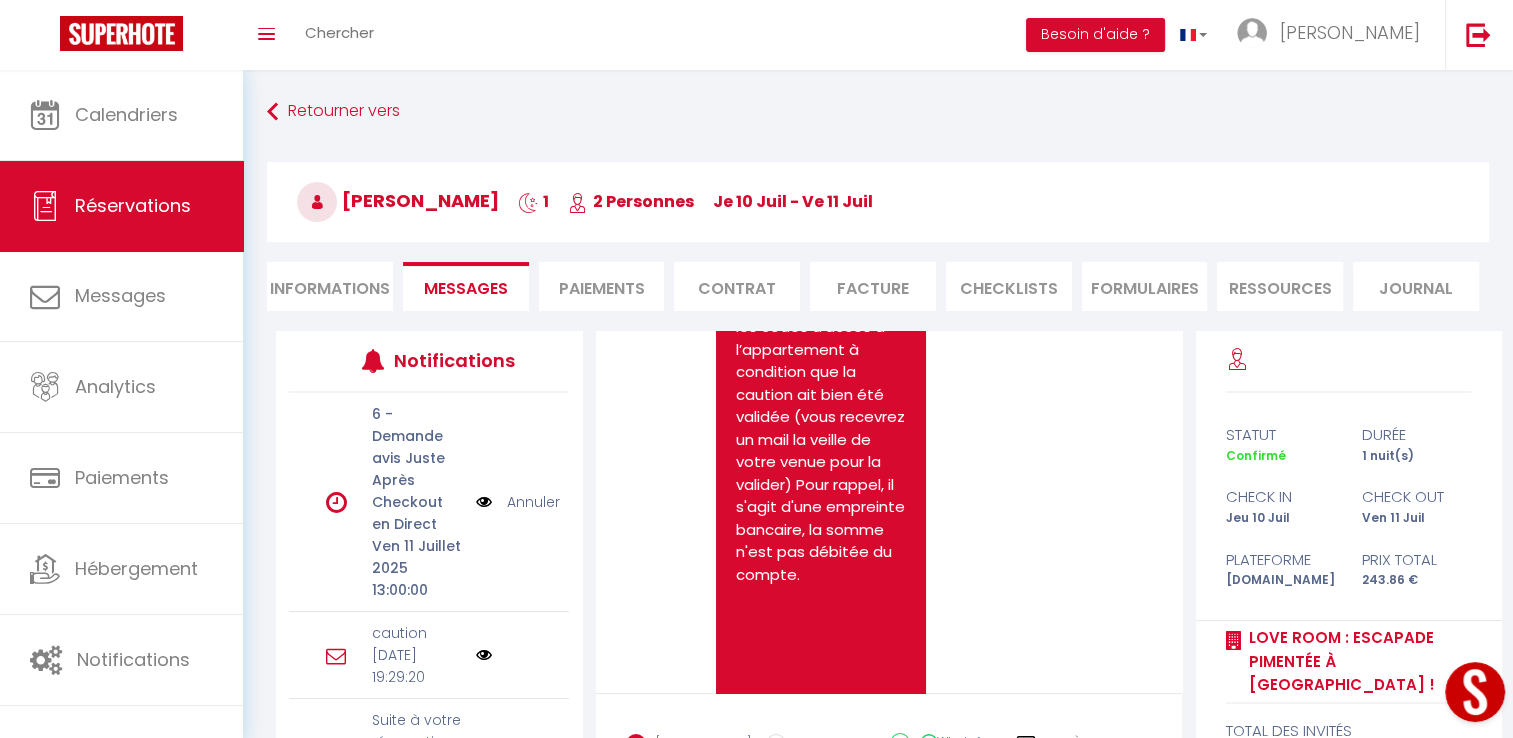 click on "Ressources" at bounding box center (1280, 286) 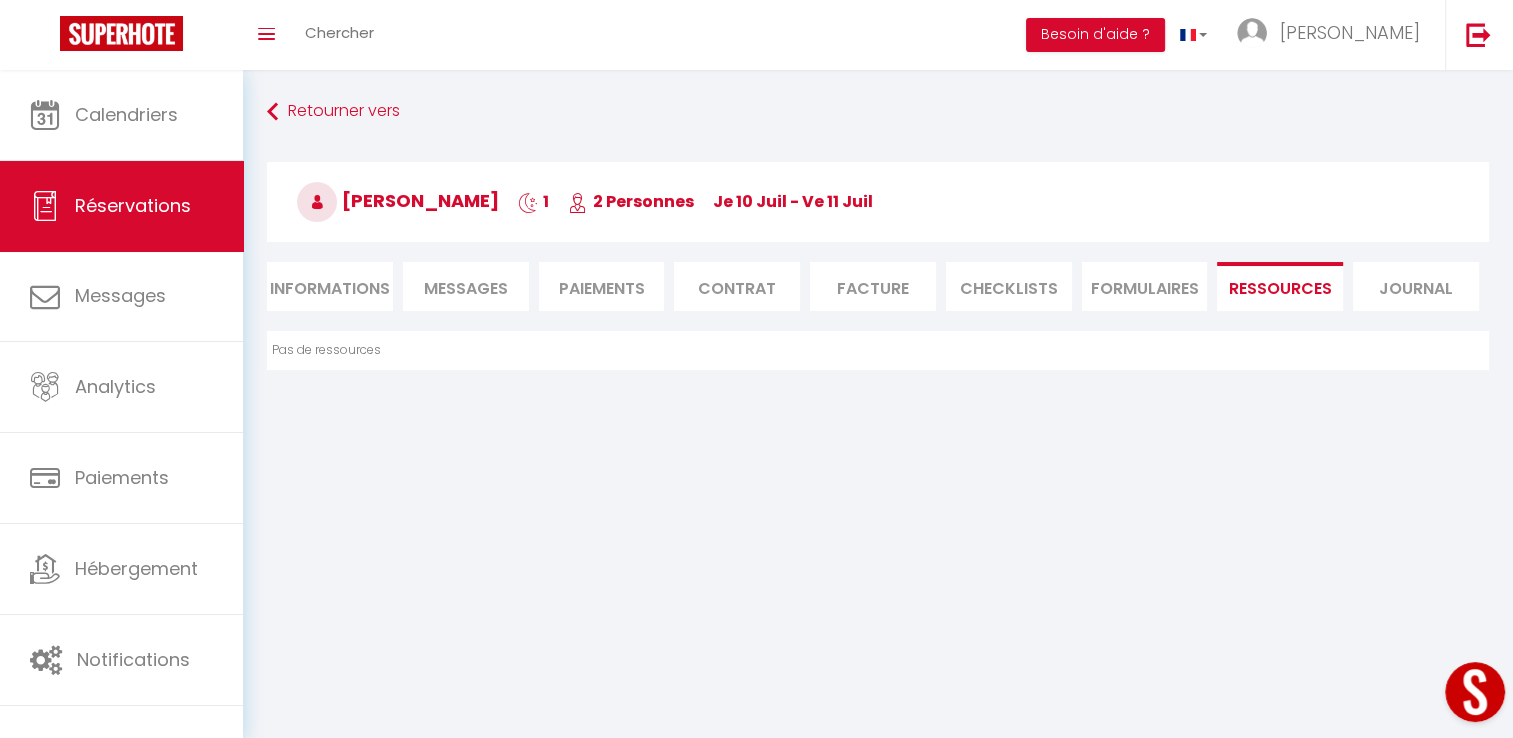 click on "FORMULAIRES" at bounding box center (1145, 286) 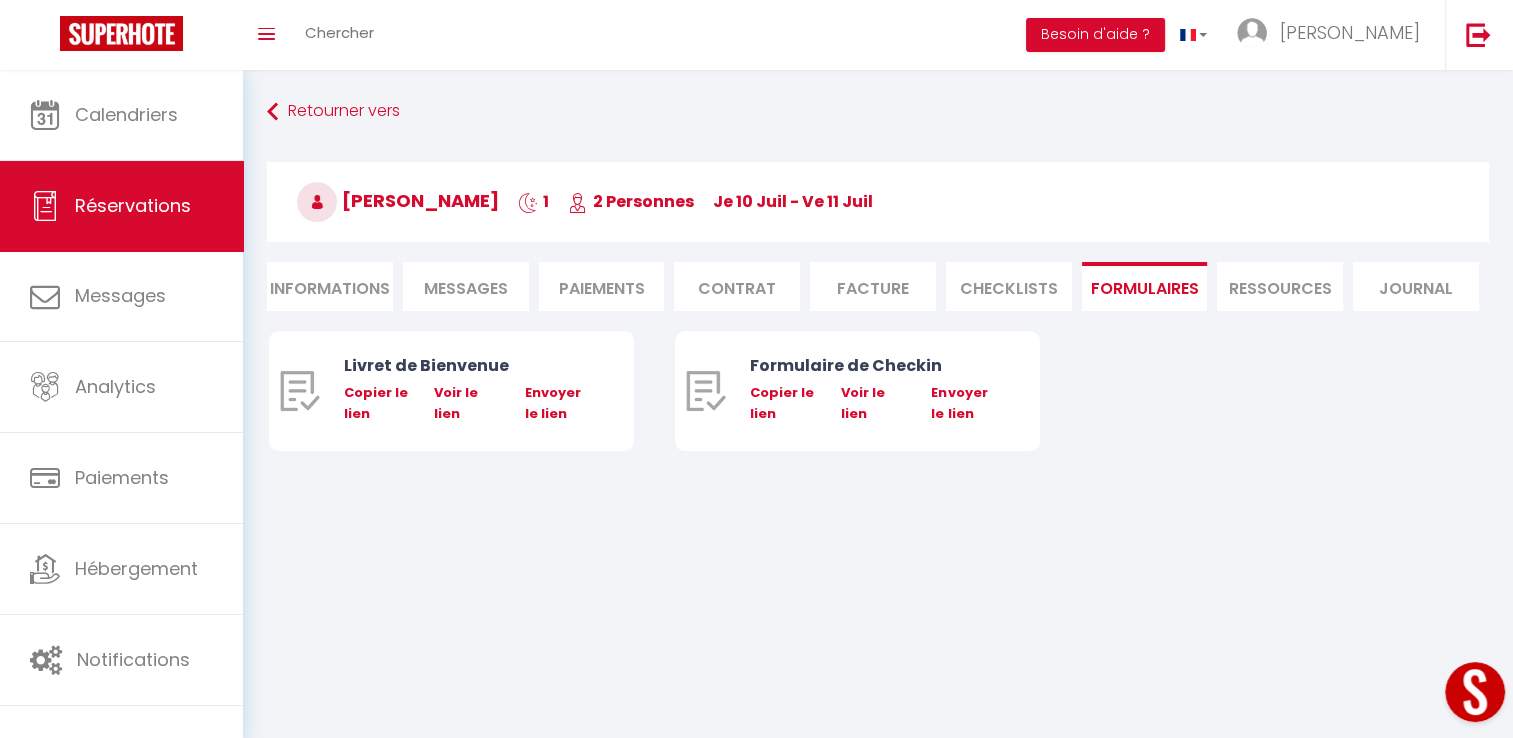 click on "Informations" at bounding box center [330, 286] 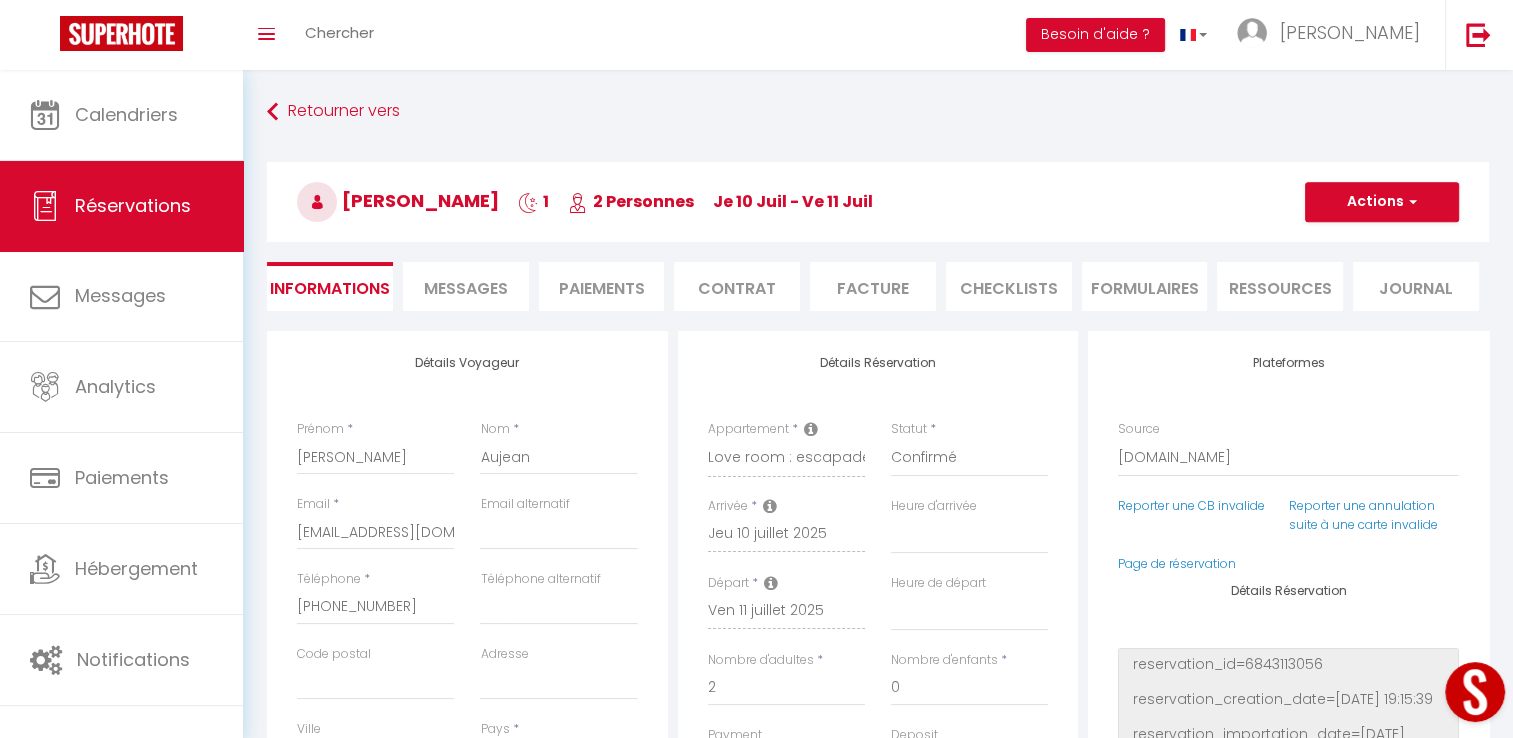 select 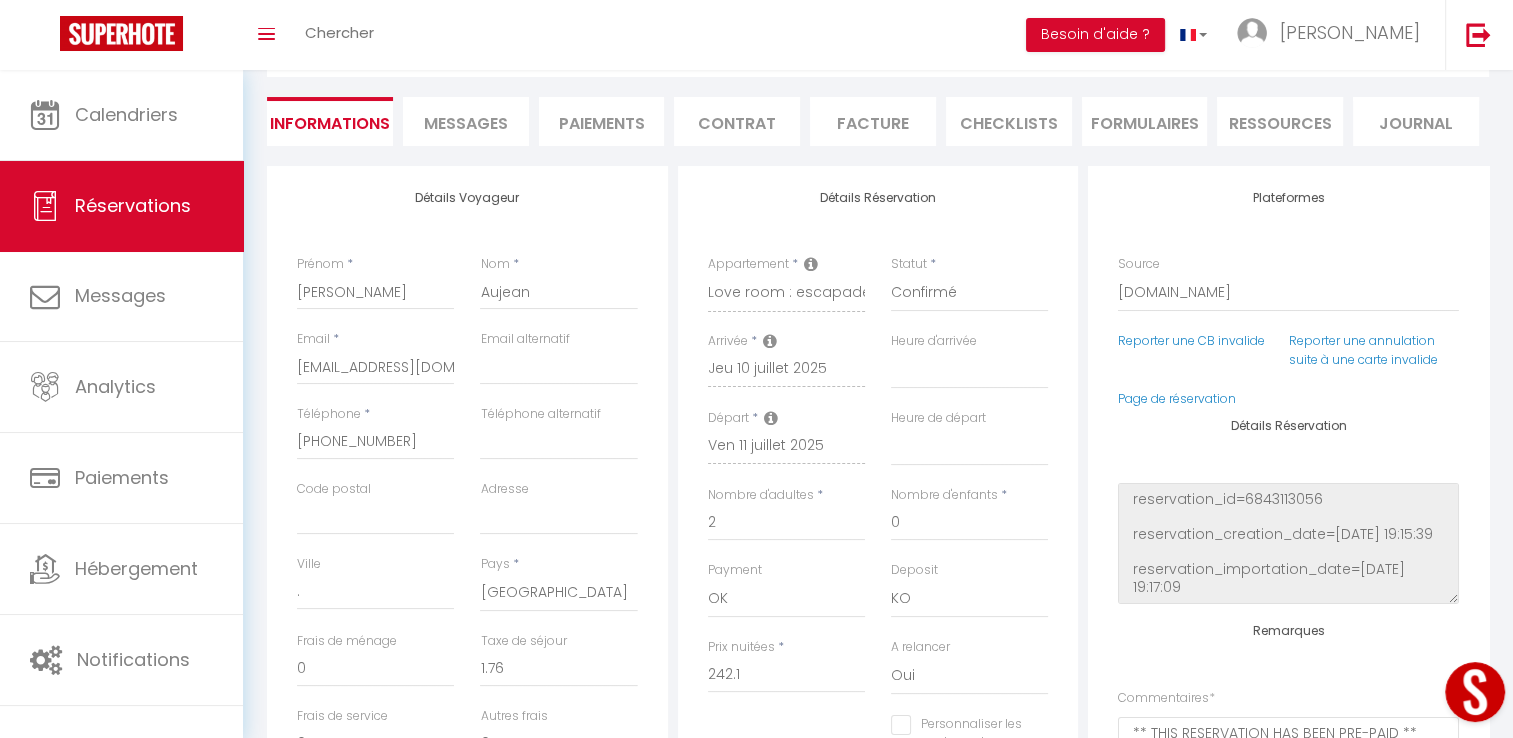 scroll, scrollTop: 200, scrollLeft: 0, axis: vertical 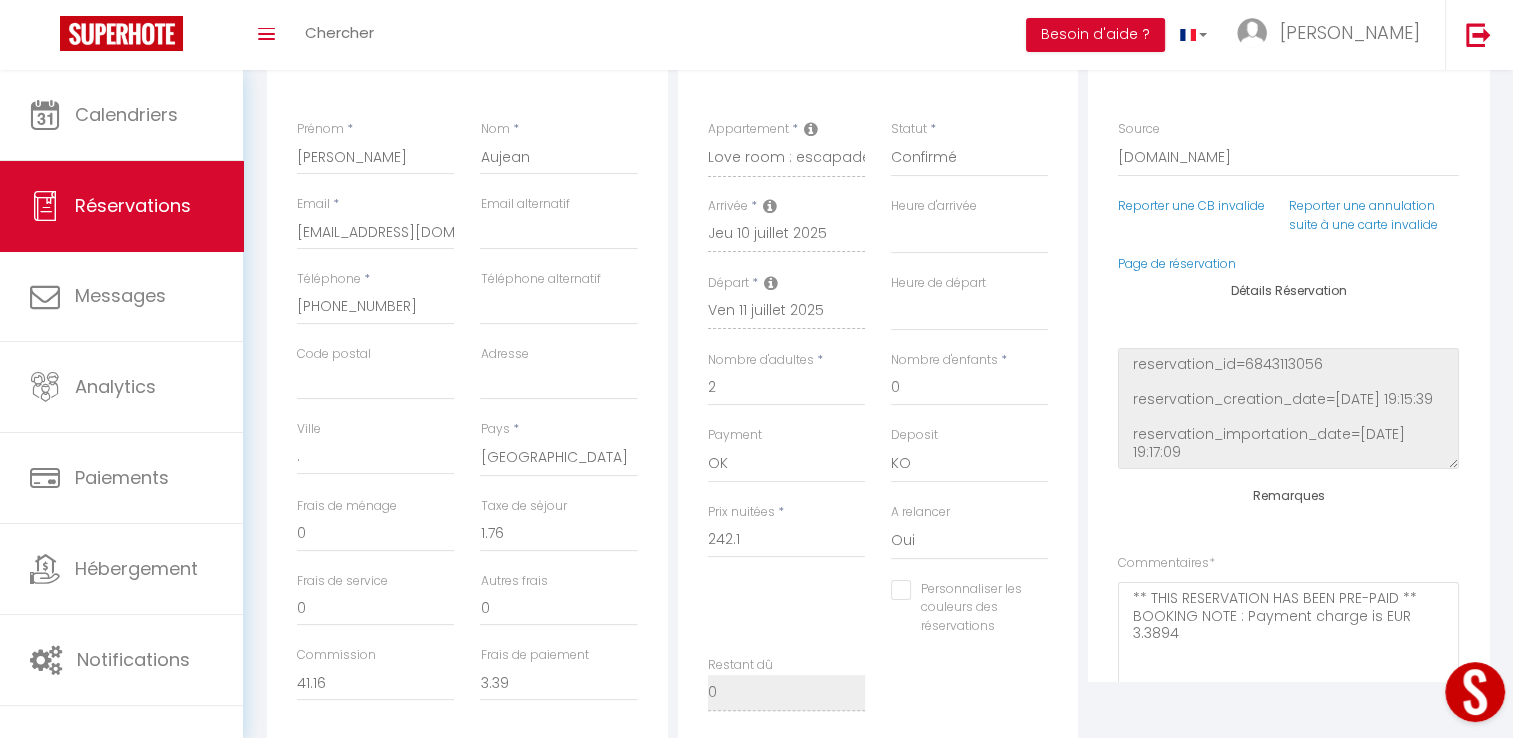 select 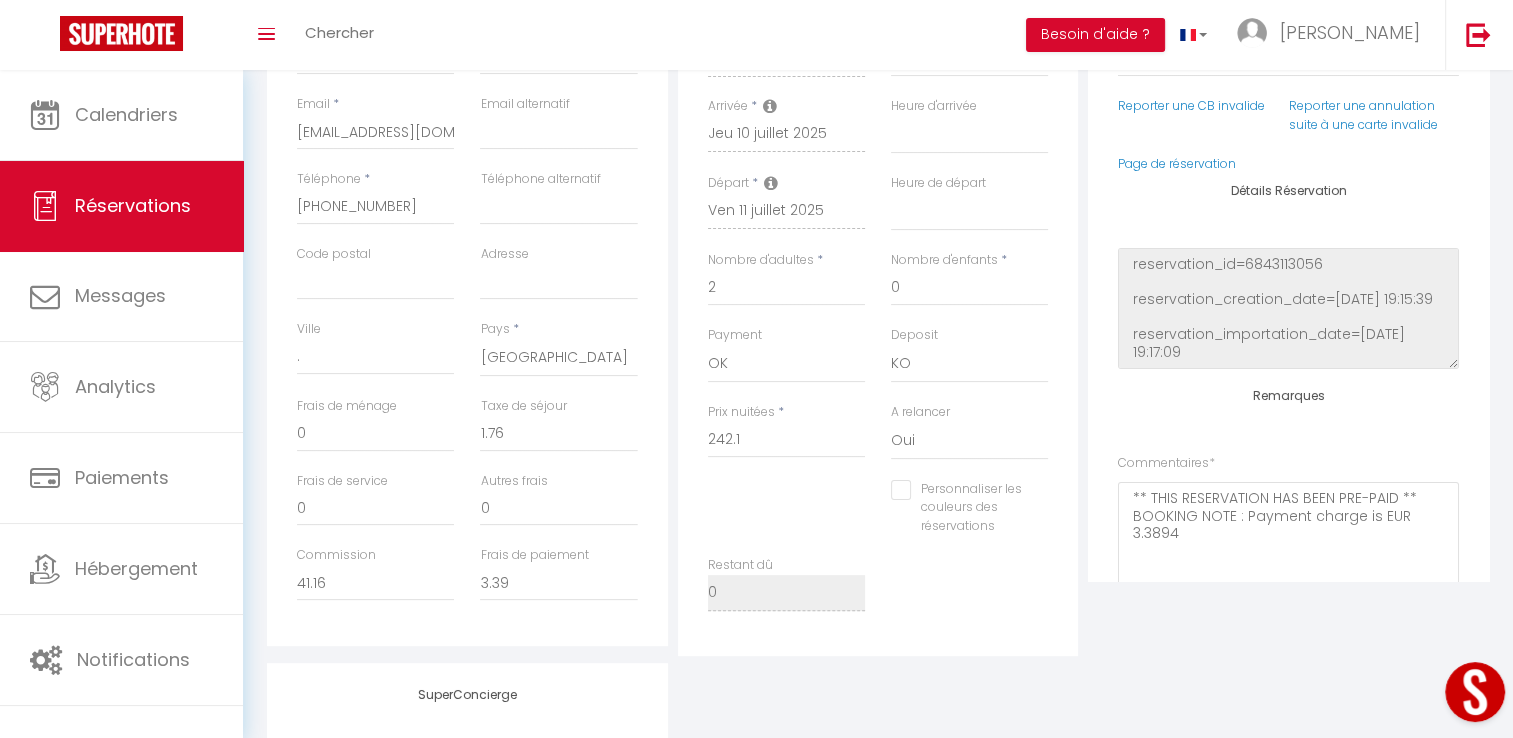 select 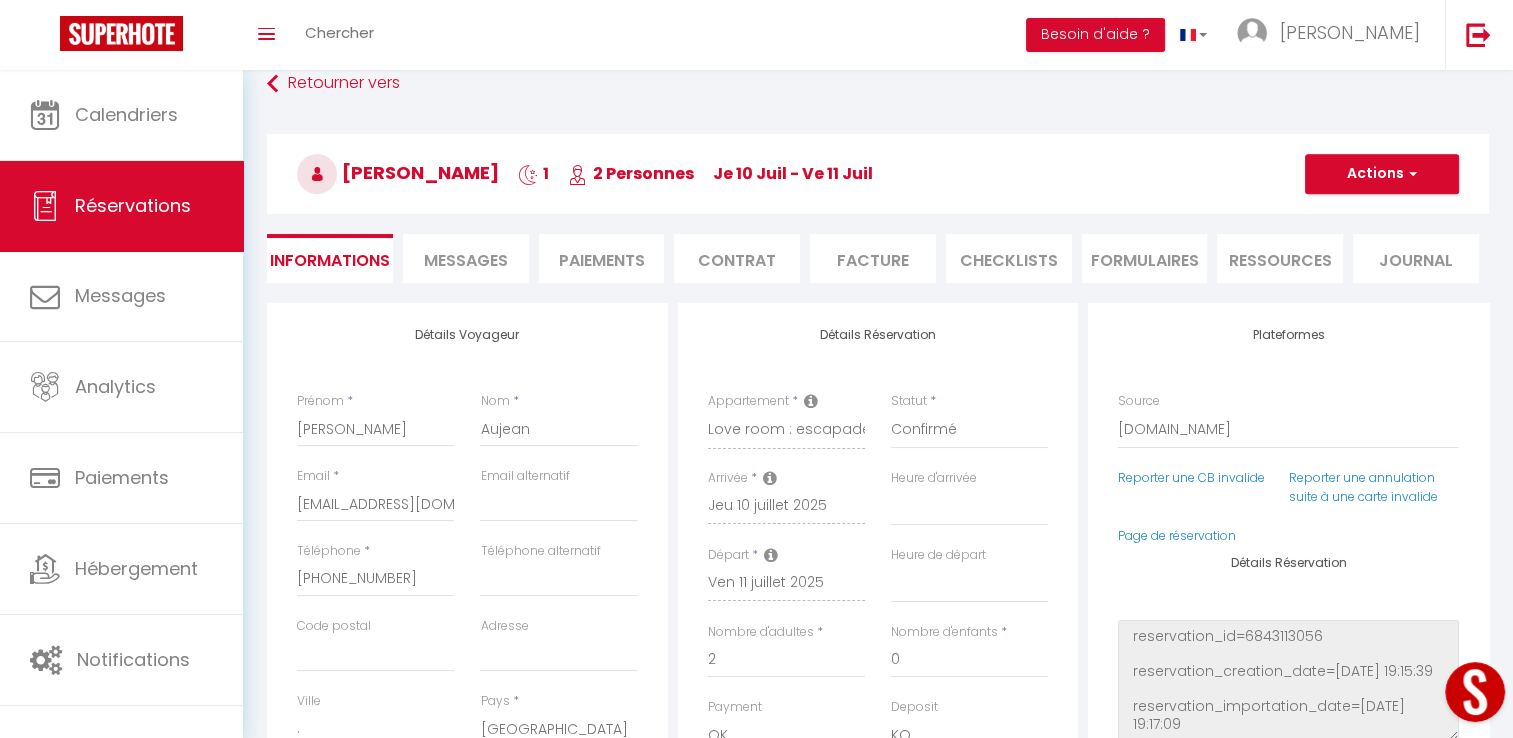 scroll, scrollTop: 0, scrollLeft: 0, axis: both 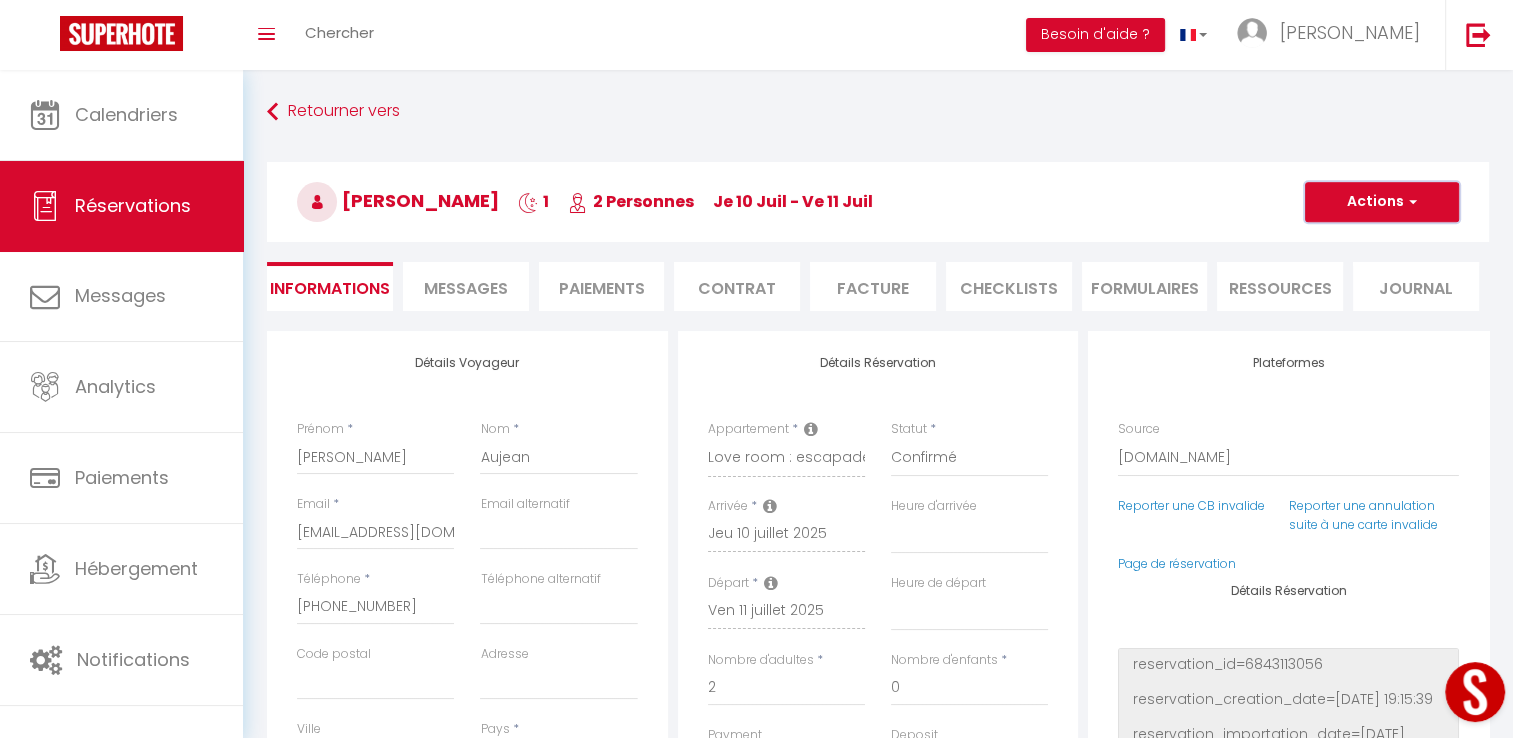 click on "Actions" at bounding box center [1382, 202] 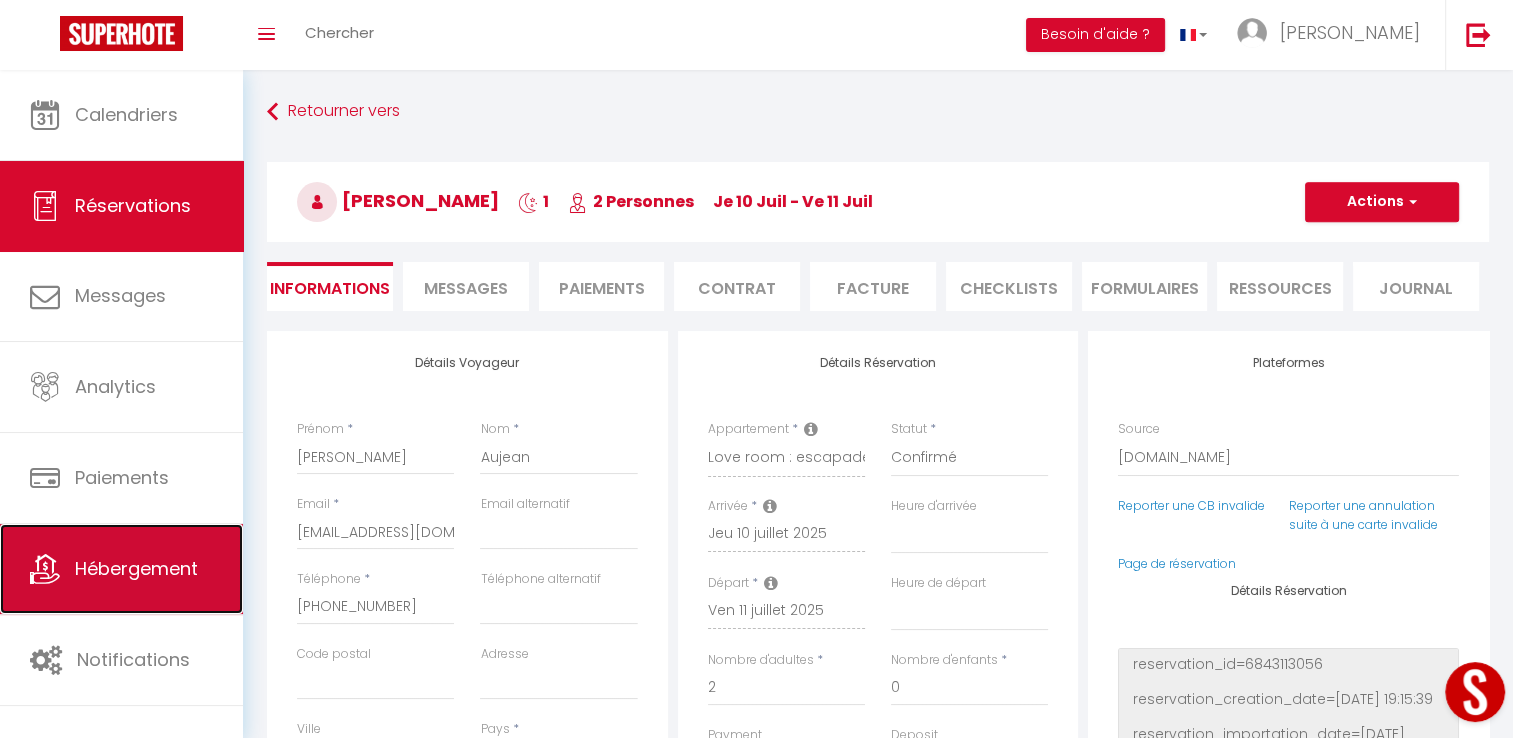 click on "Hébergement" at bounding box center (136, 568) 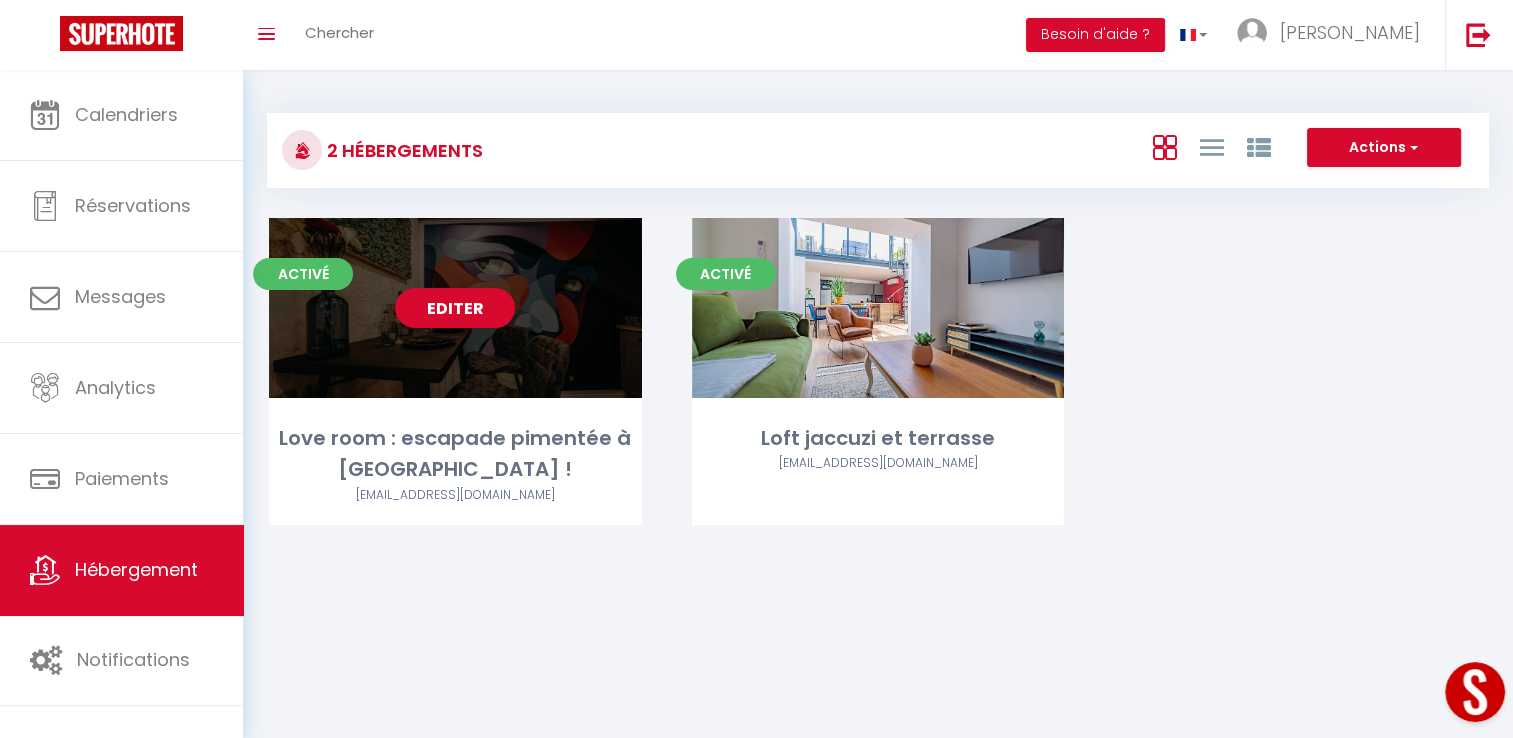 click on "Editer" at bounding box center [455, 308] 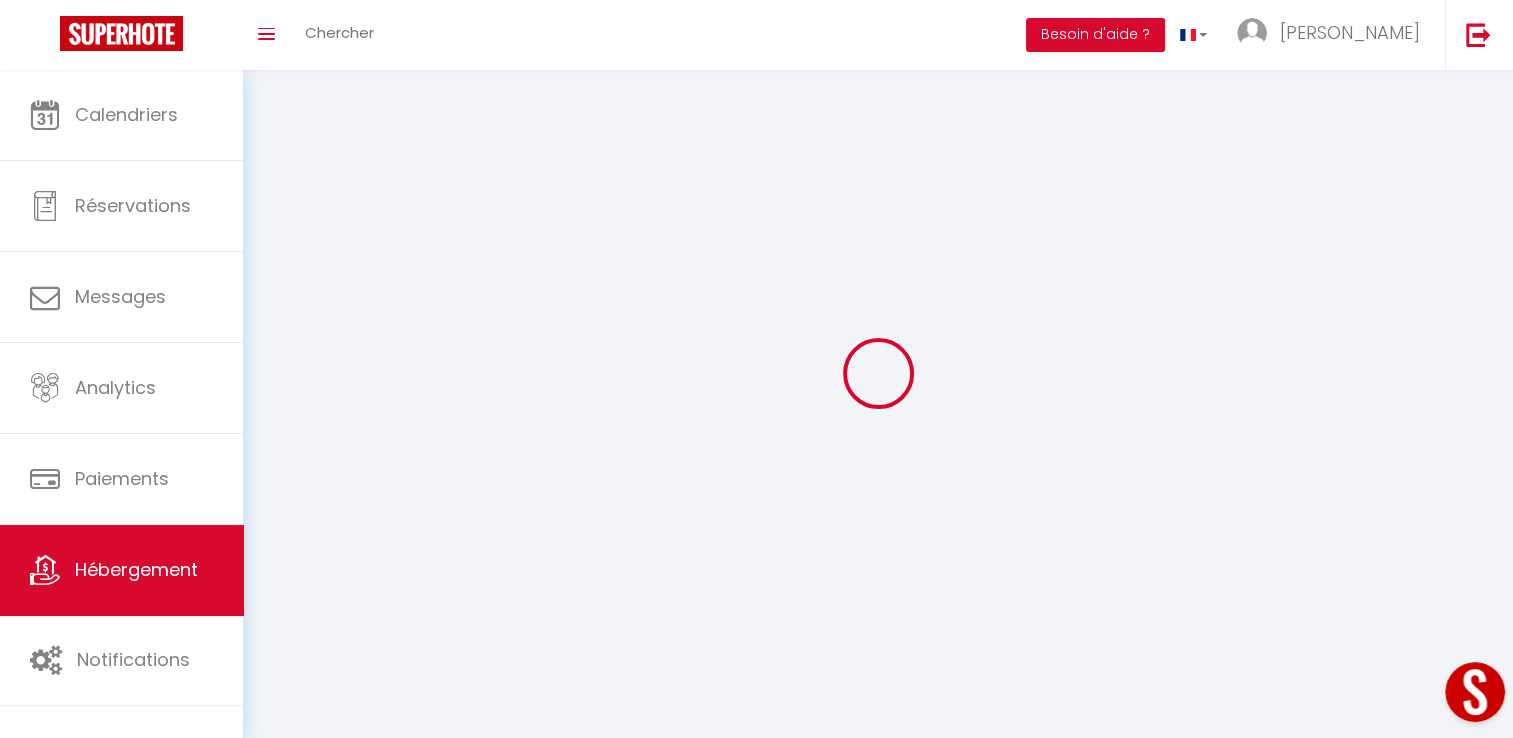 select 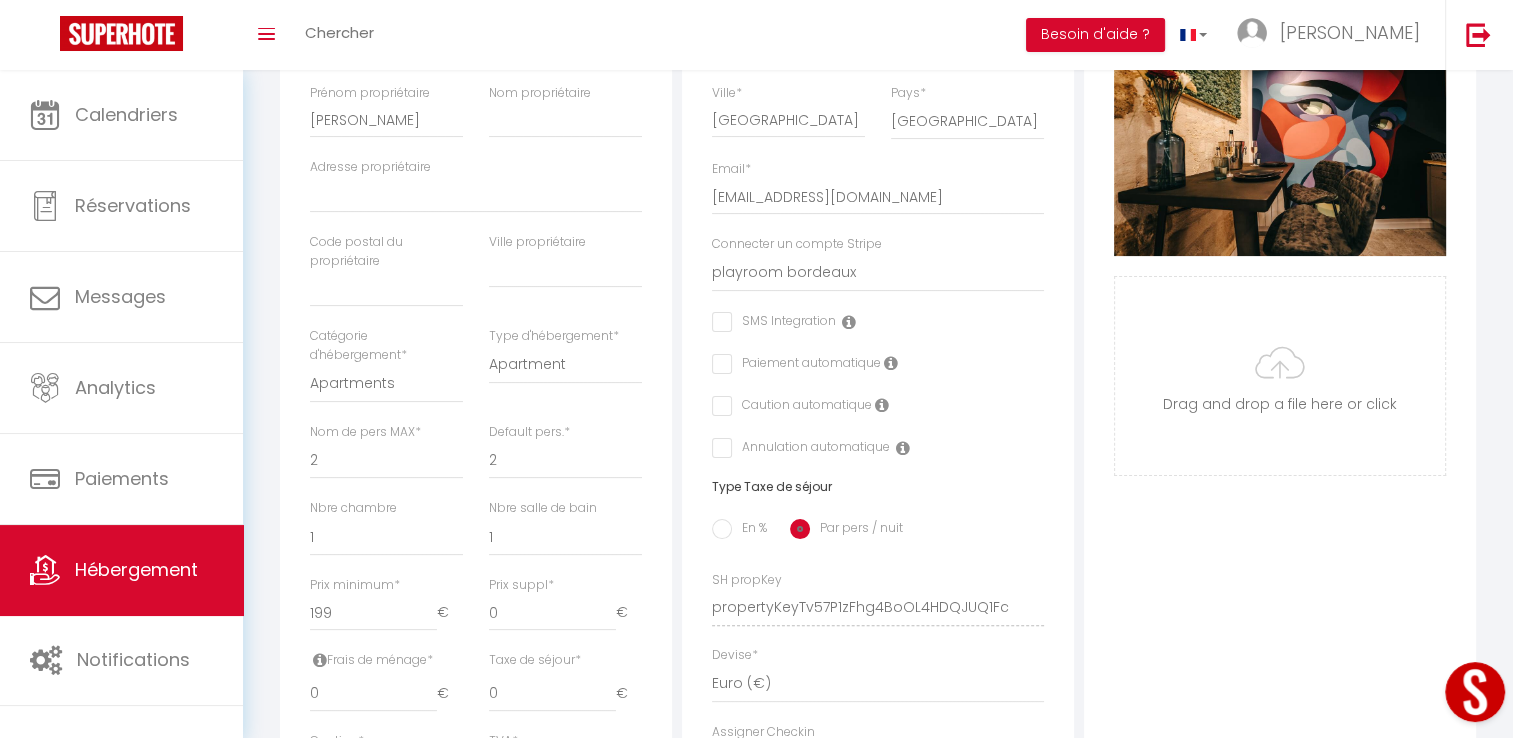 scroll, scrollTop: 500, scrollLeft: 0, axis: vertical 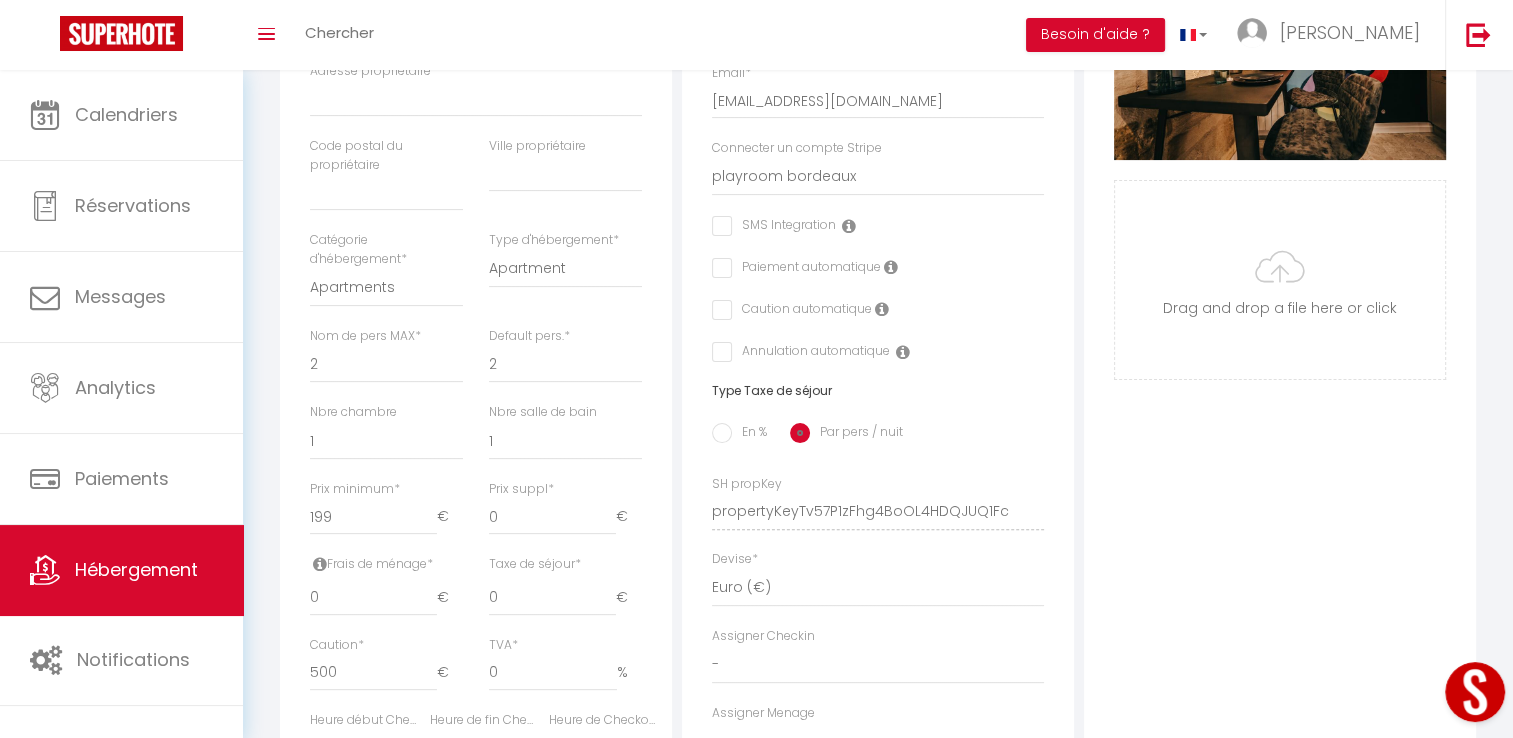 click at bounding box center [882, 309] 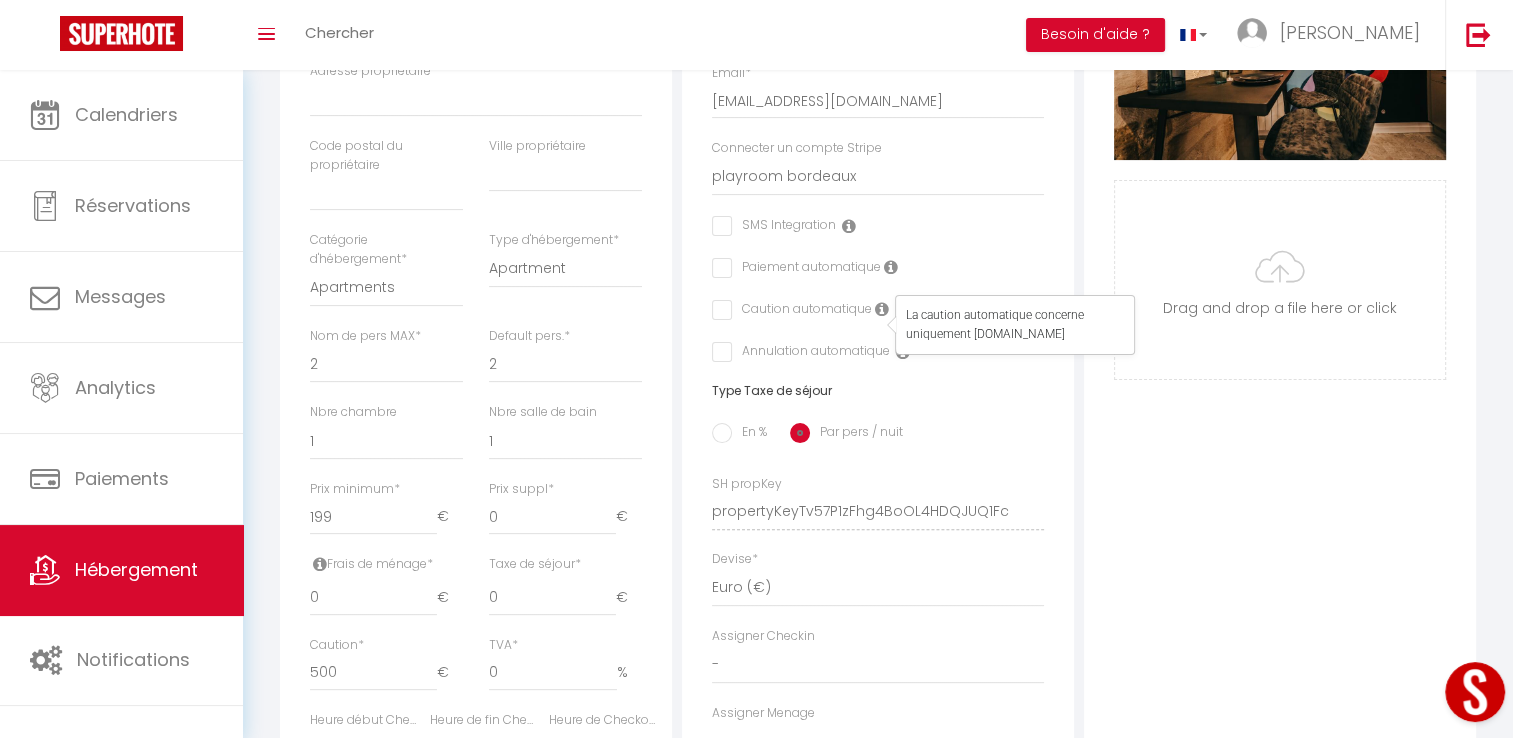 click on "Paiement automatique" at bounding box center [878, 269] 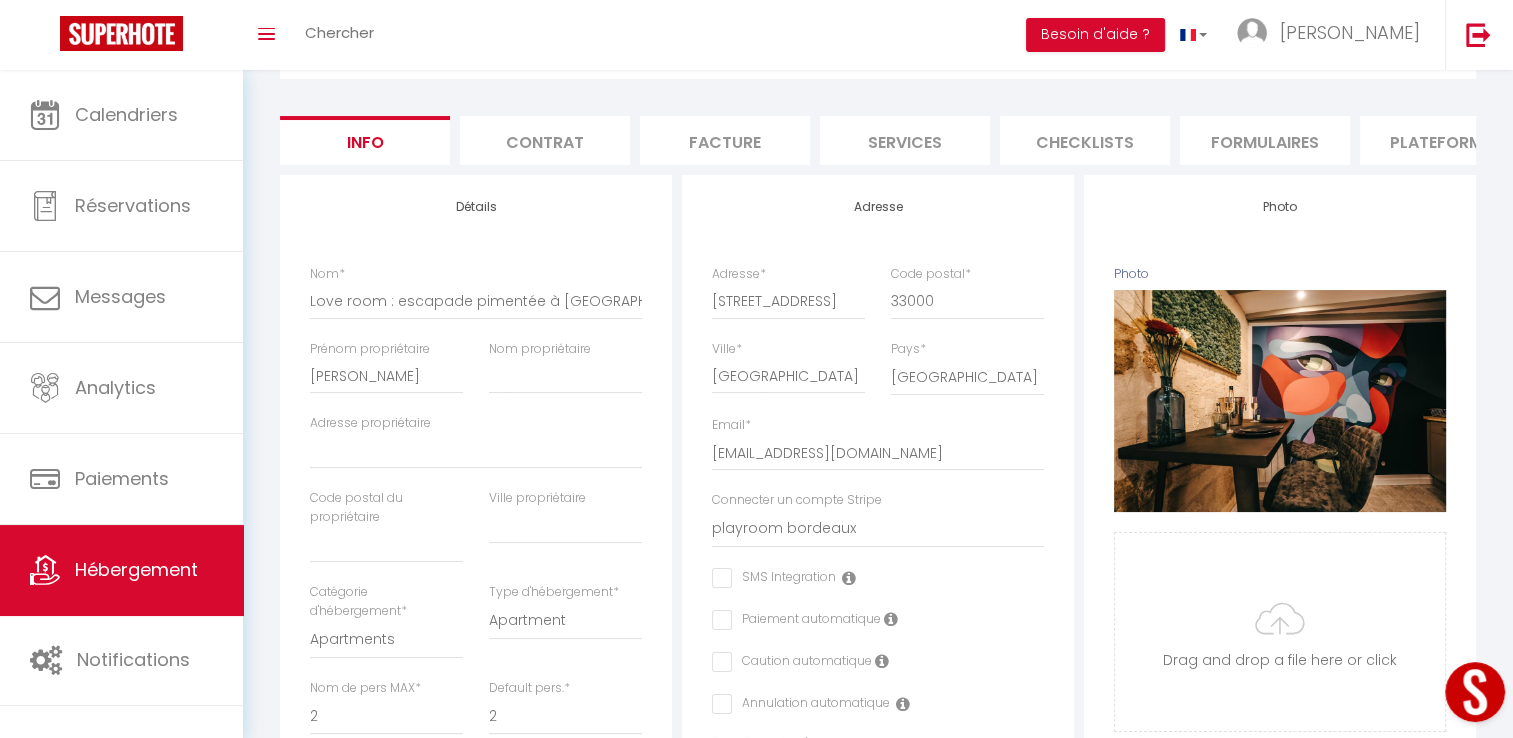 scroll, scrollTop: 0, scrollLeft: 0, axis: both 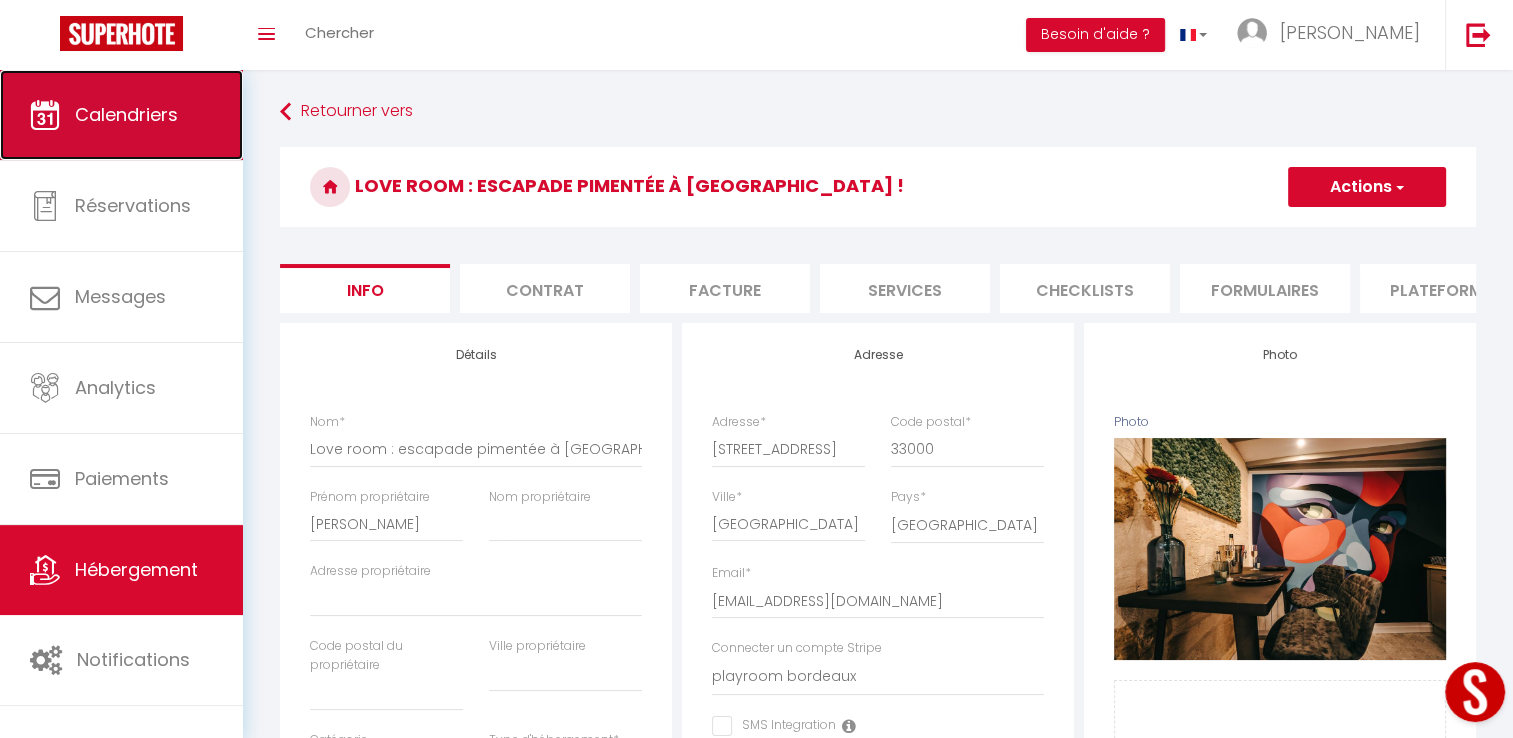 click on "Calendriers" at bounding box center [126, 114] 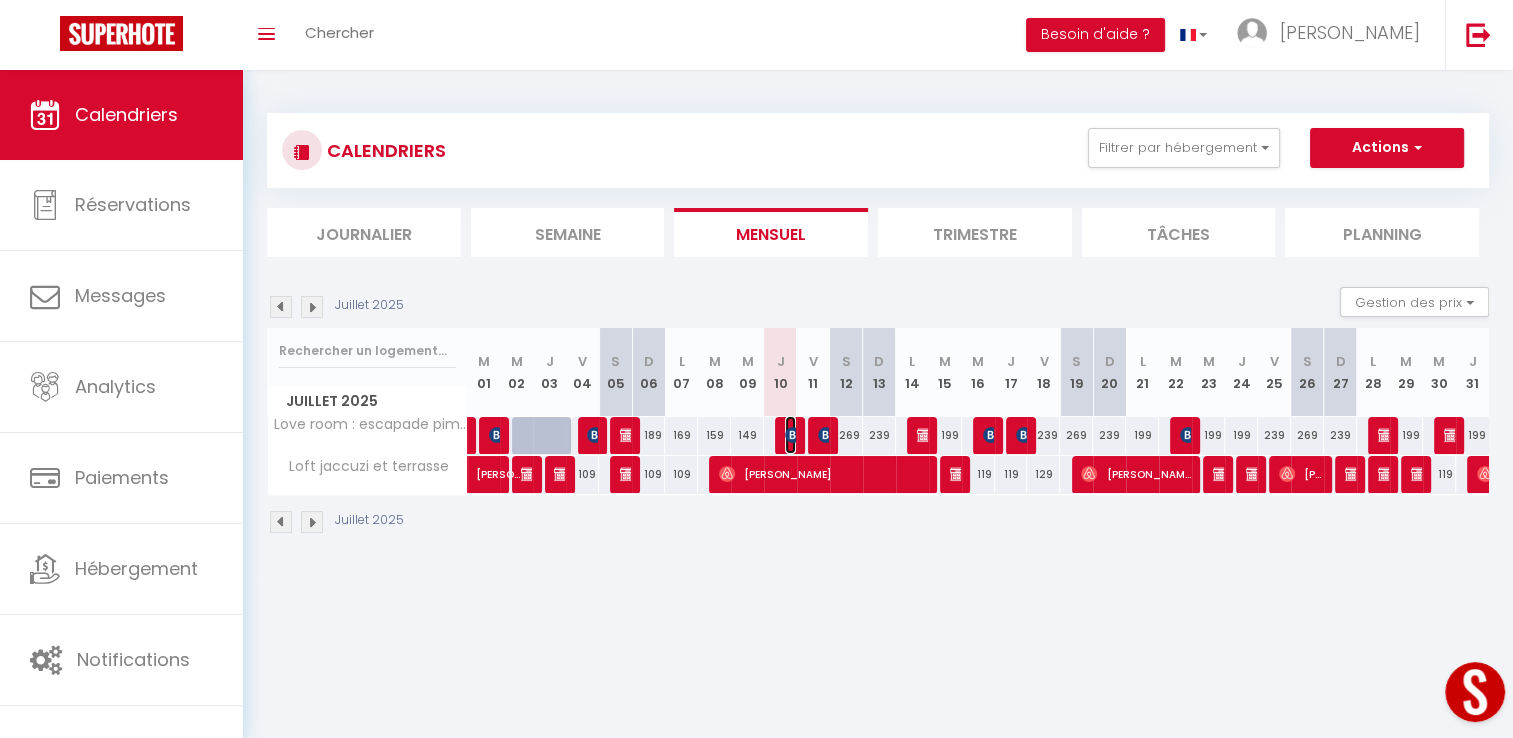 click at bounding box center (793, 435) 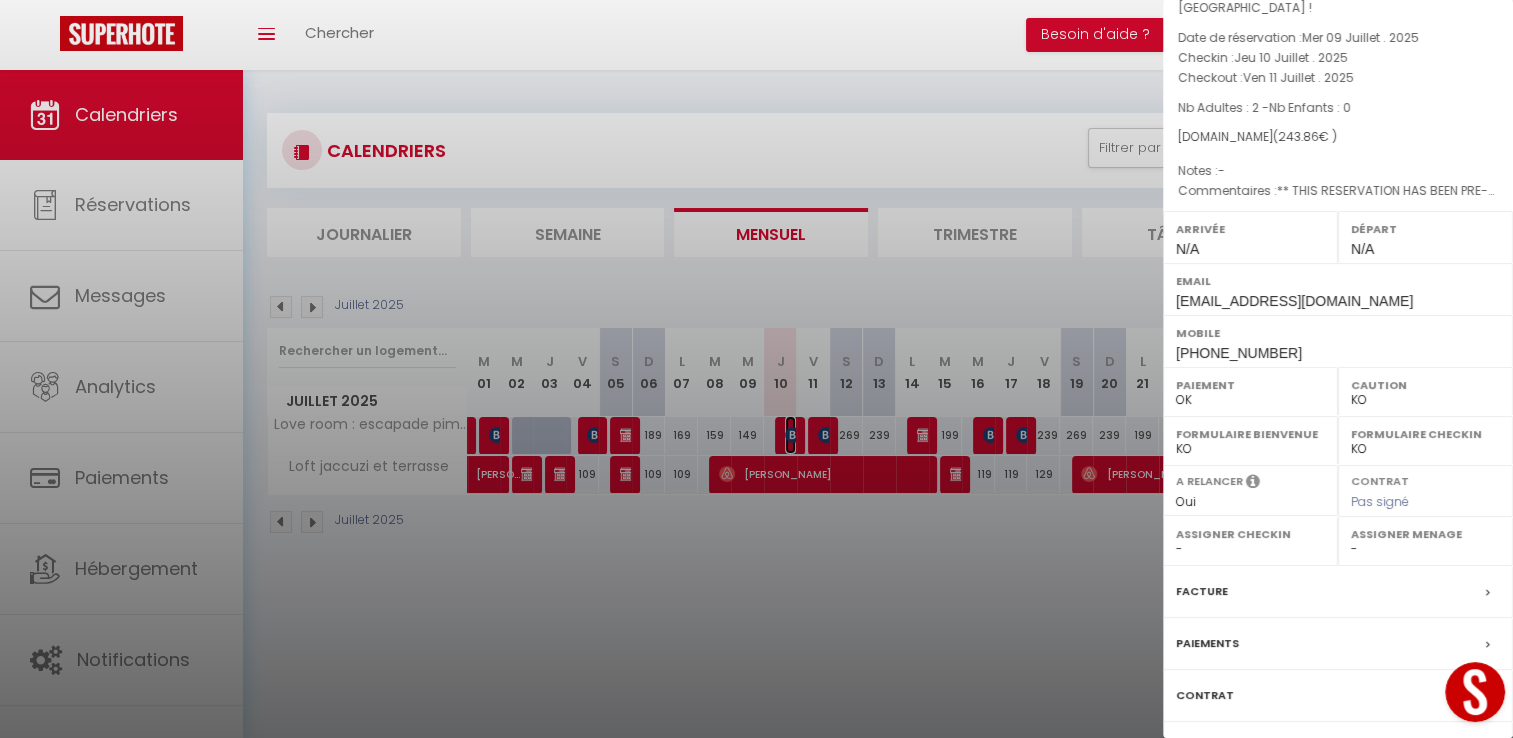 scroll, scrollTop: 210, scrollLeft: 0, axis: vertical 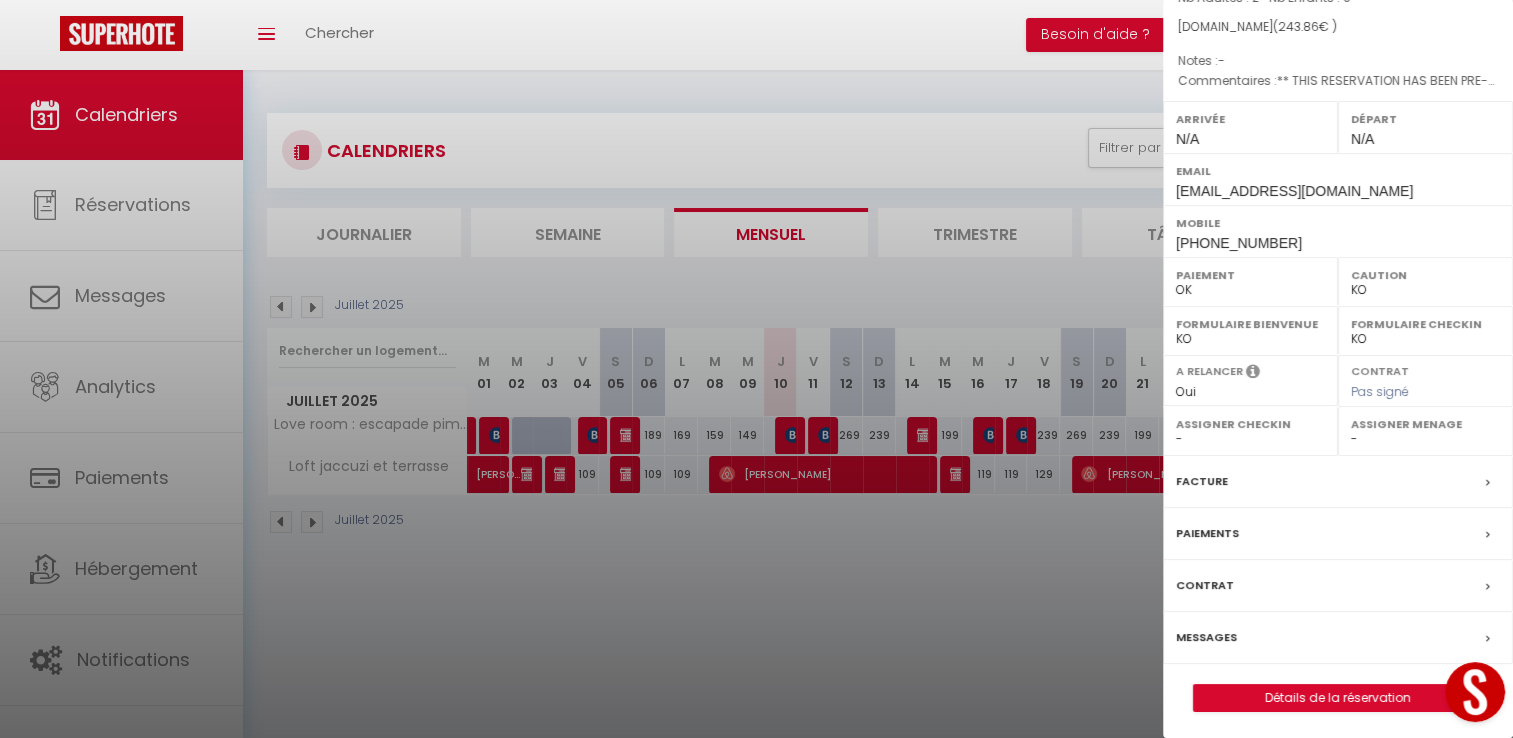 click on "Facture" at bounding box center [1338, 482] 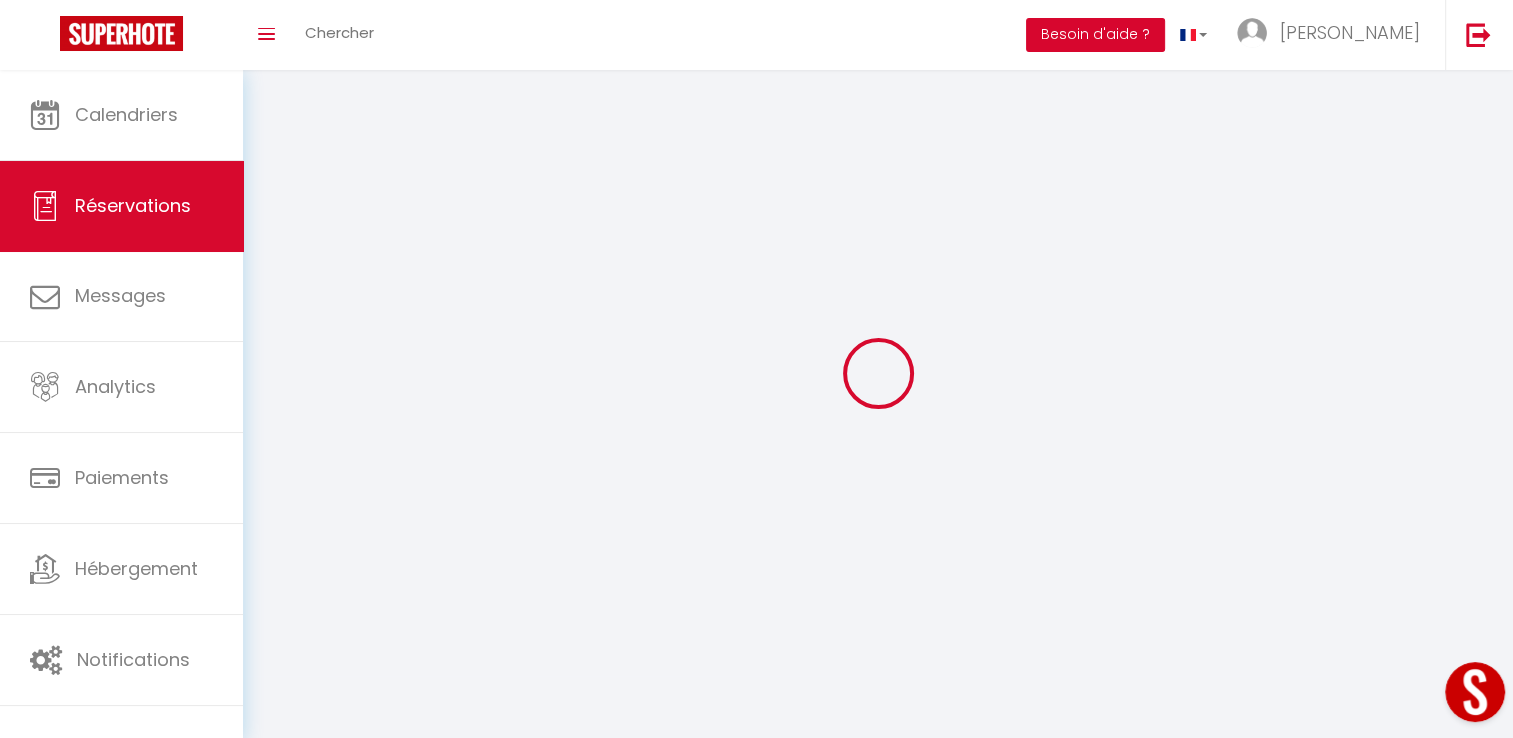click on "Besoin d'aide ?" at bounding box center [1095, 35] 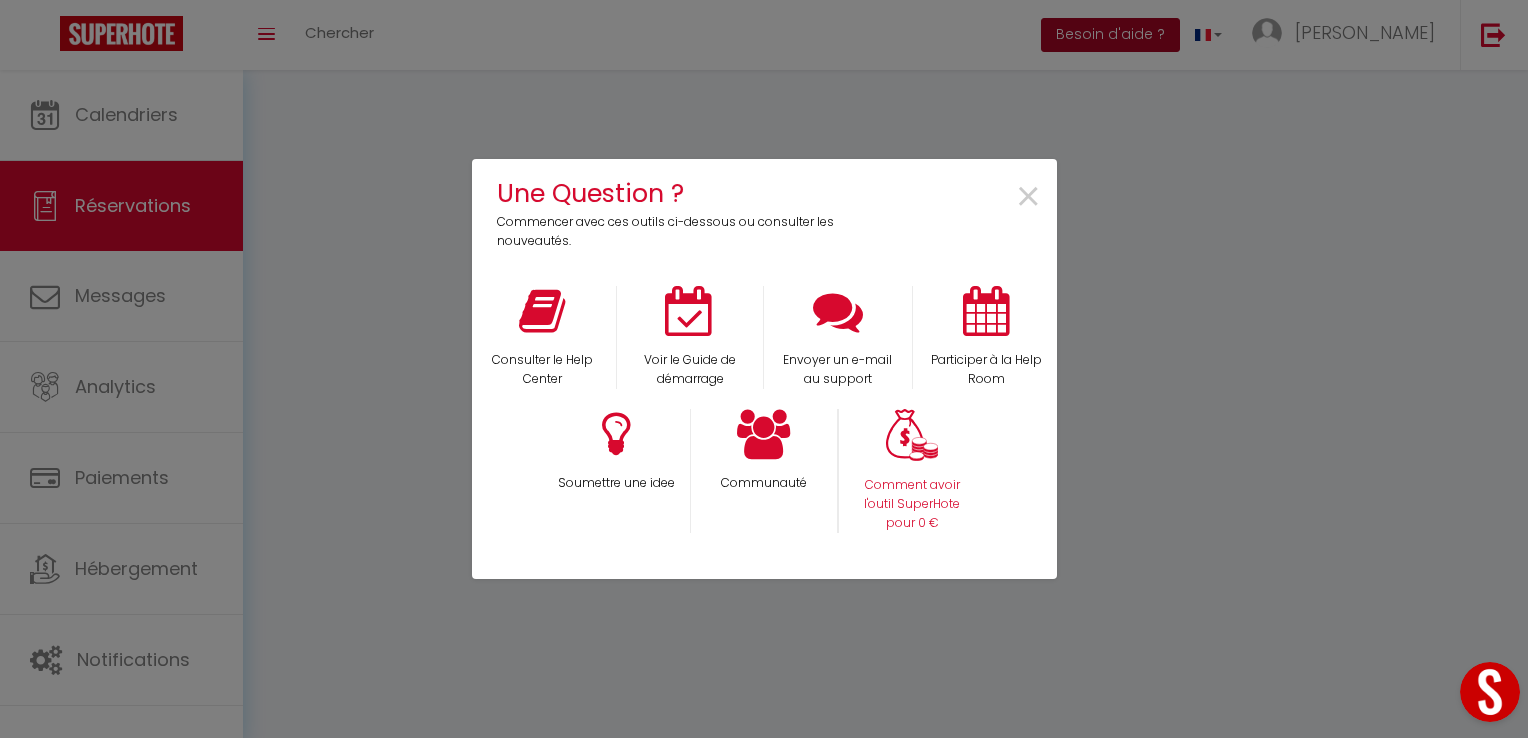 select on "taxes" 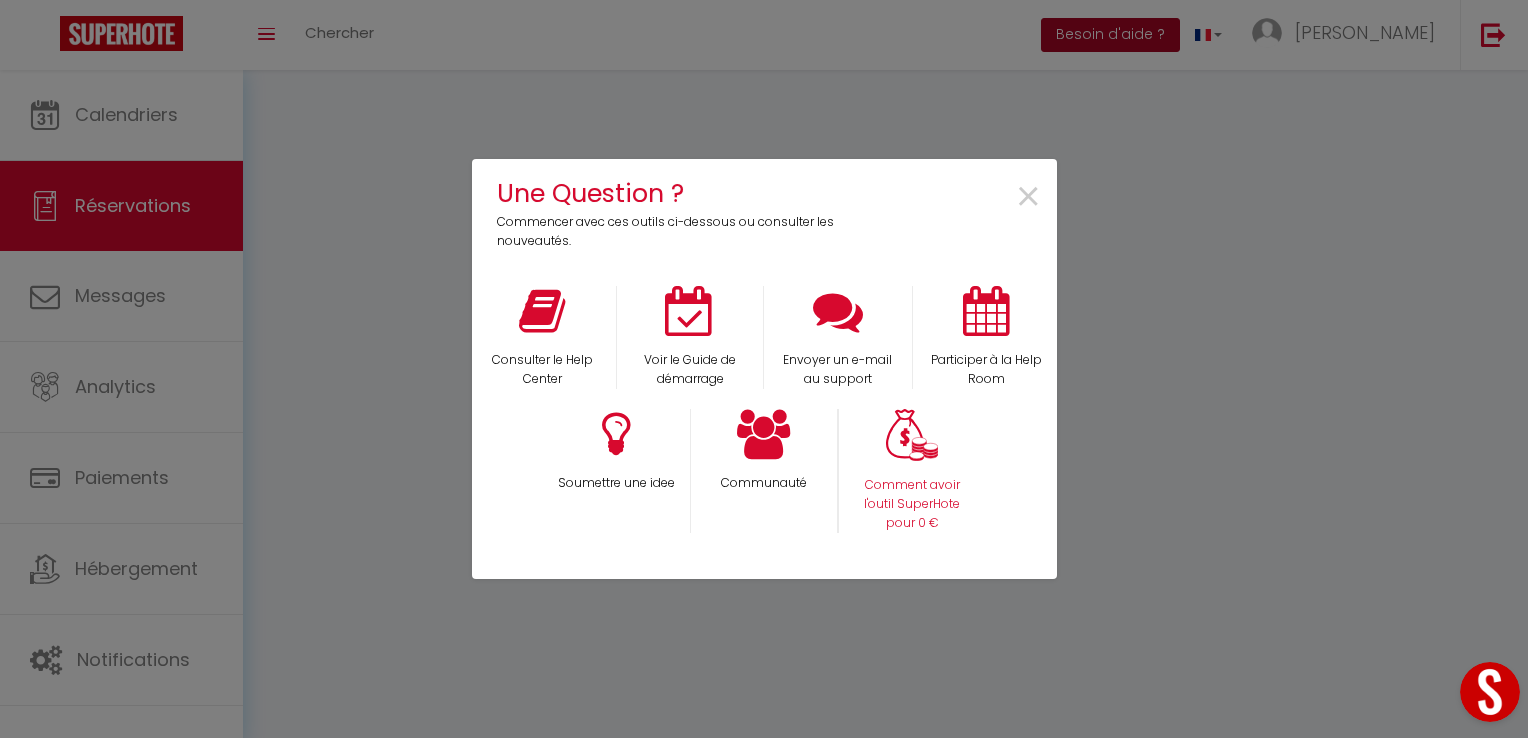 select 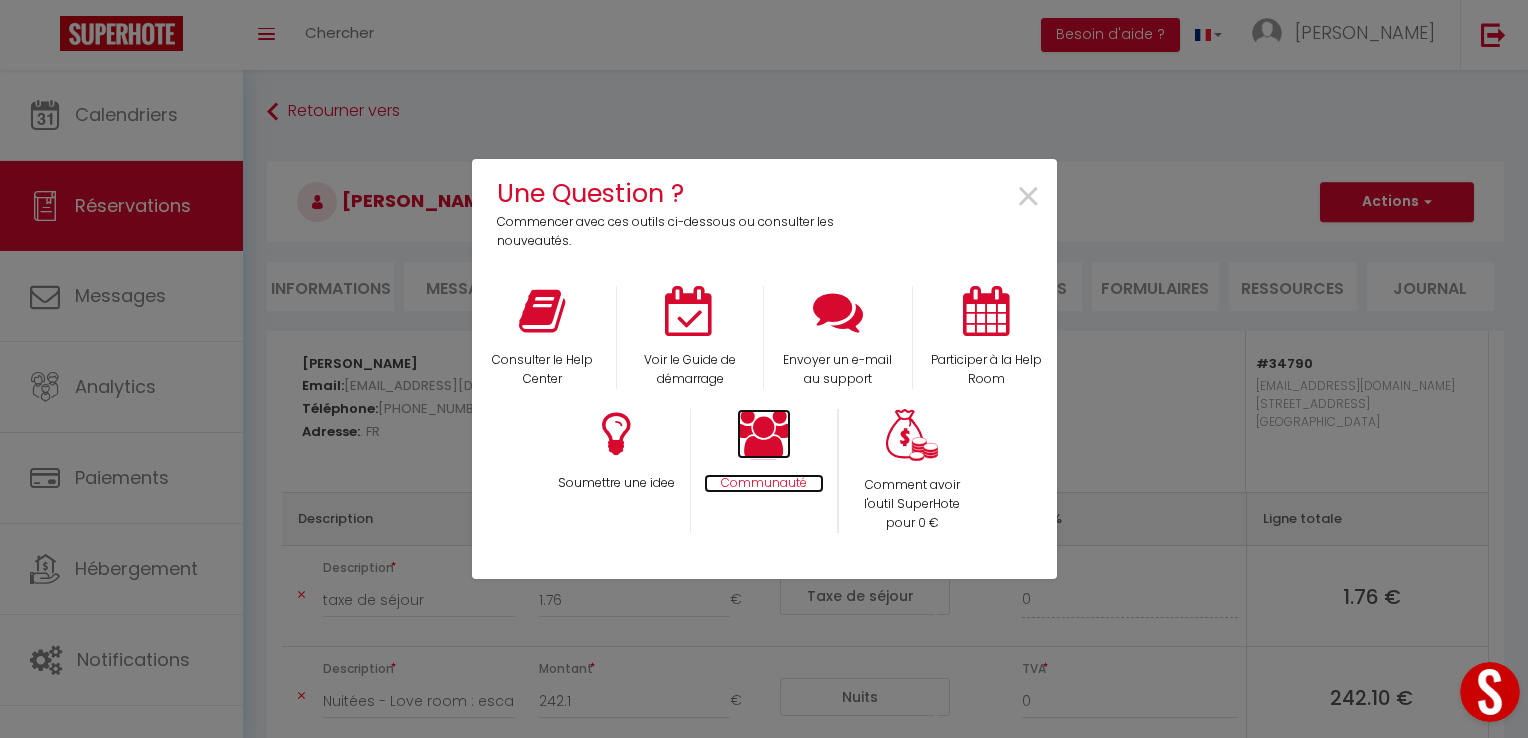 click at bounding box center [764, 434] 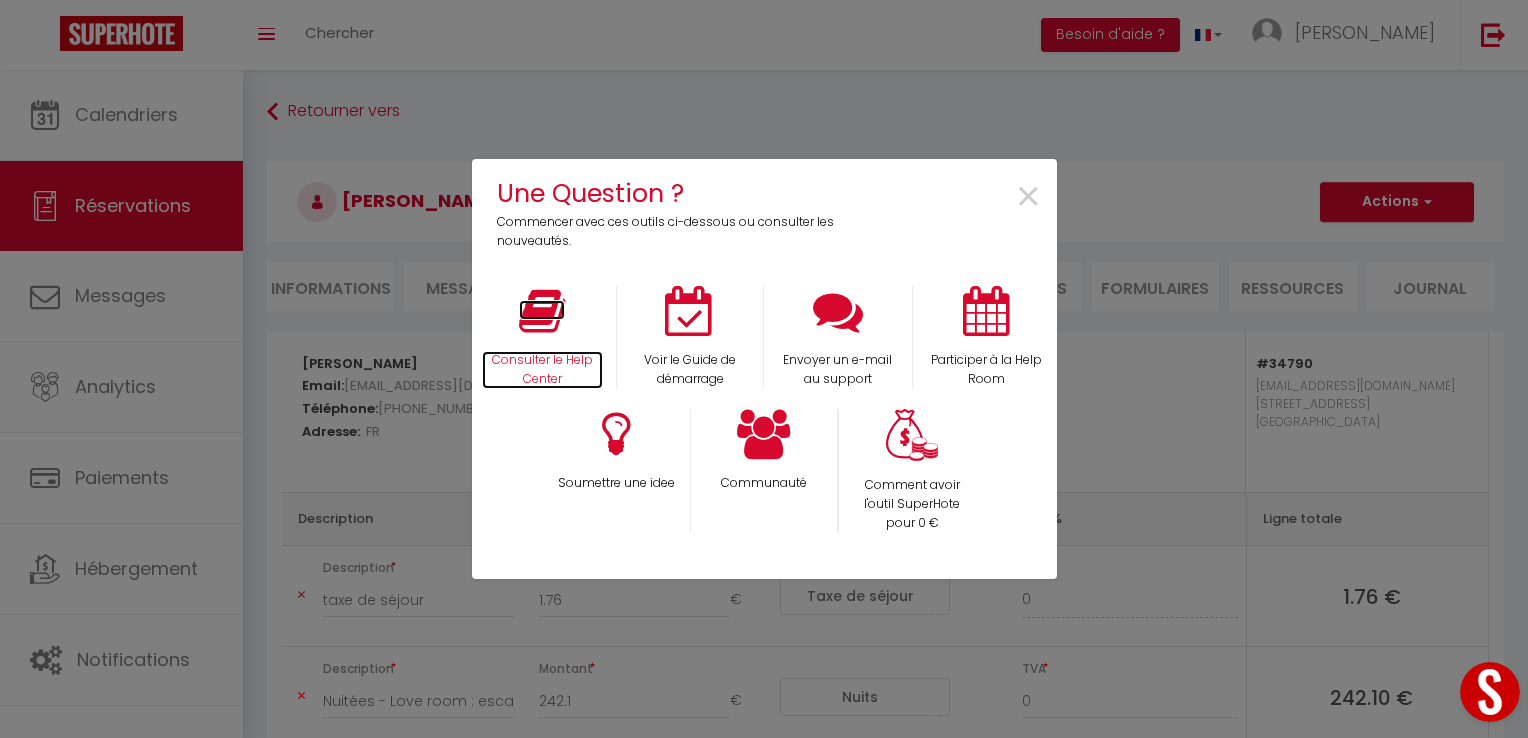click at bounding box center [542, 311] 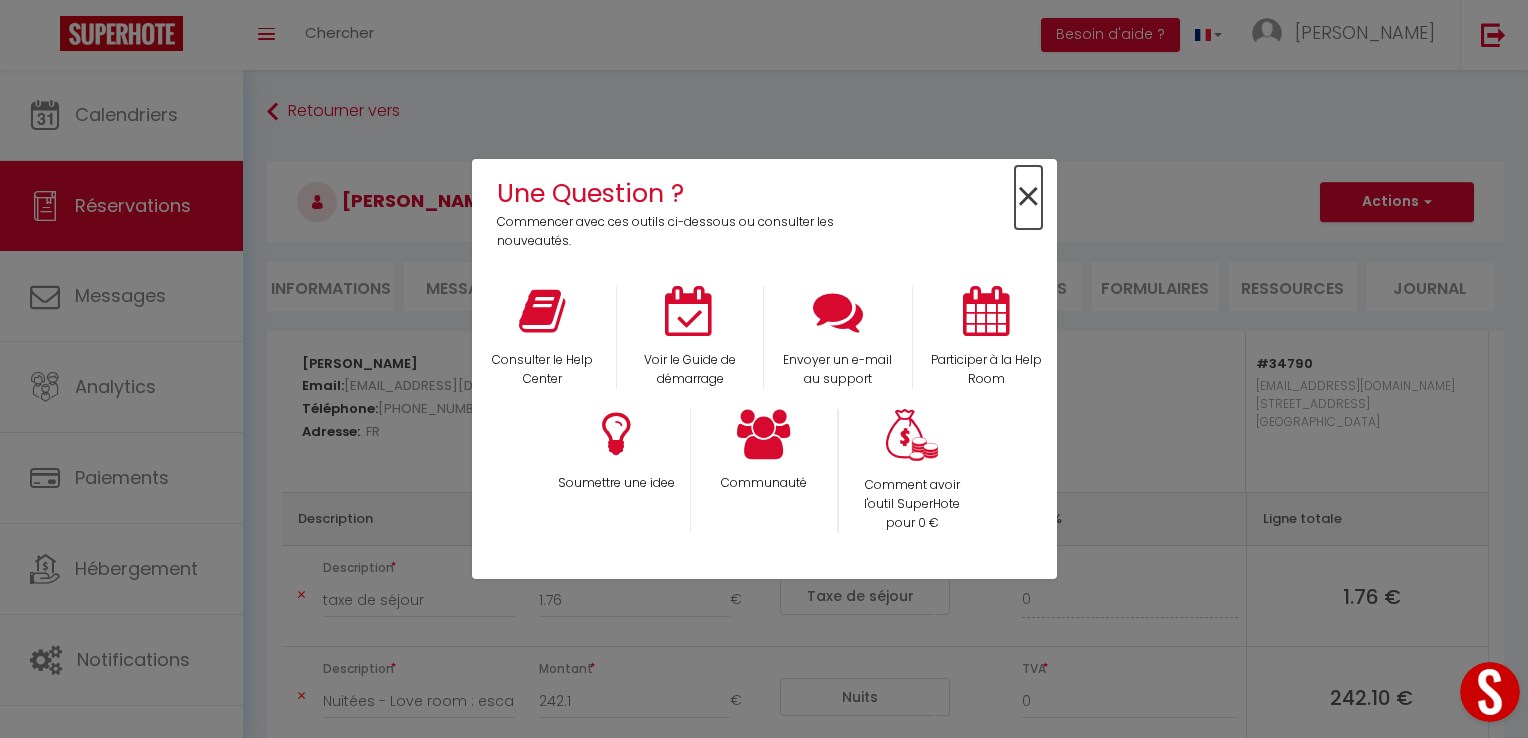 click on "×" at bounding box center [1028, 197] 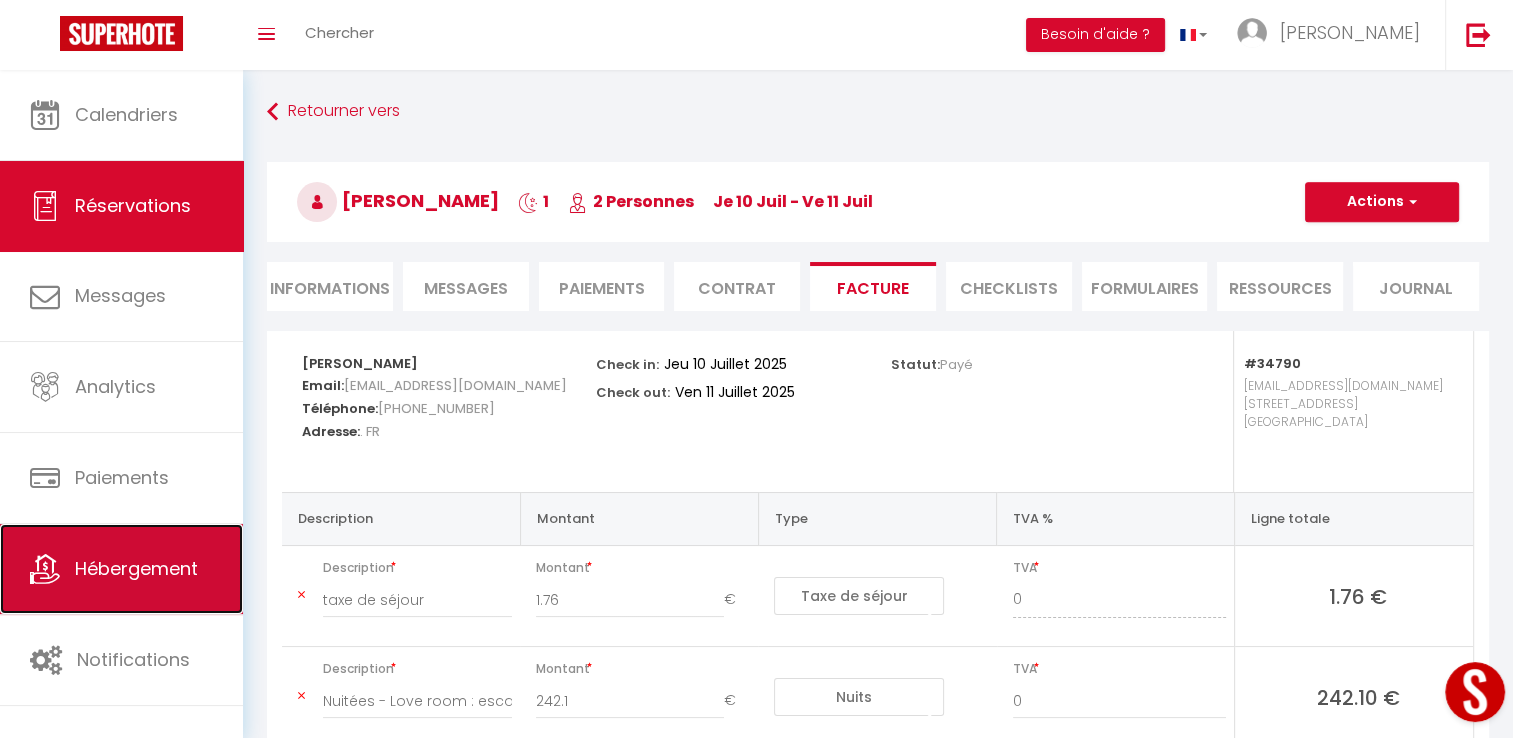 click on "Hébergement" at bounding box center (136, 568) 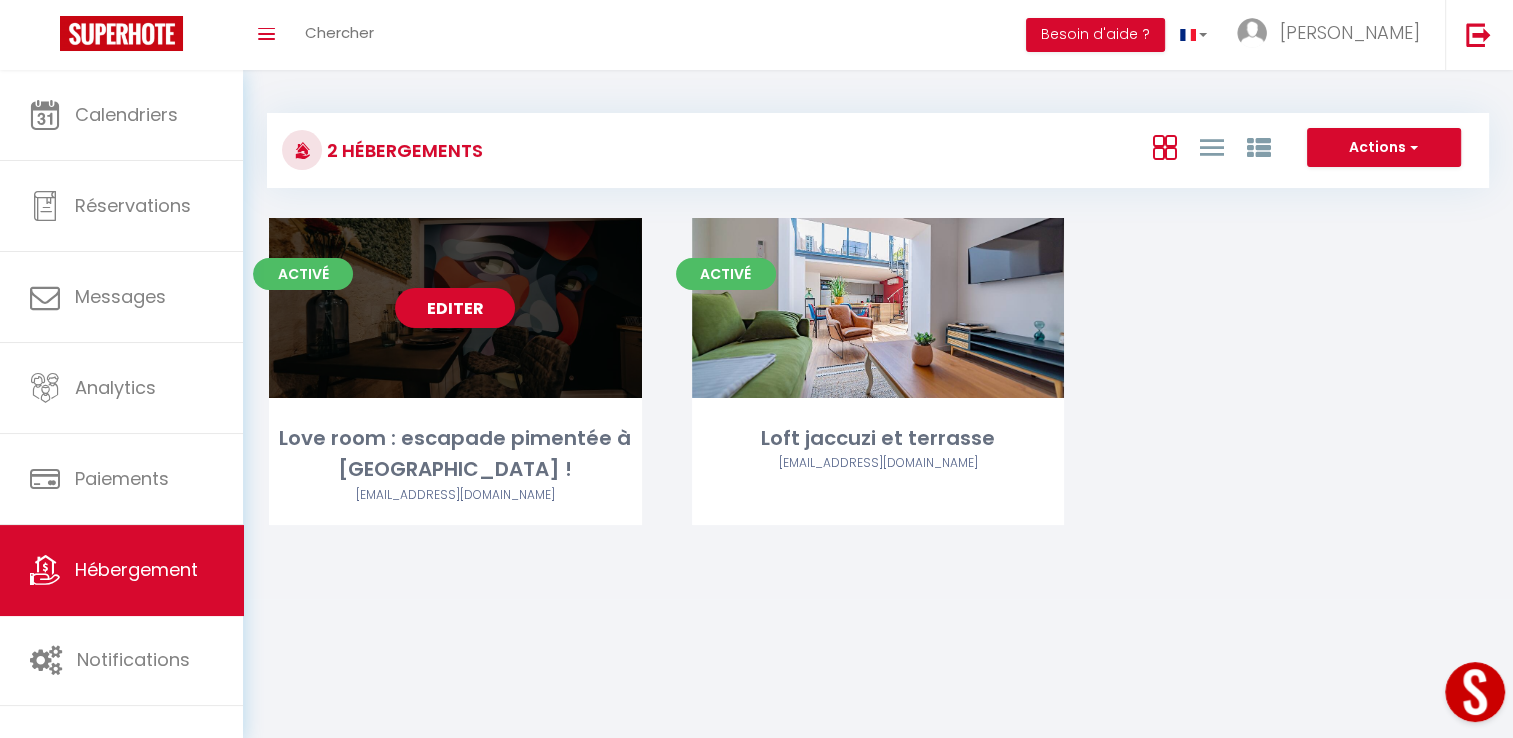 click on "Editer" at bounding box center (455, 308) 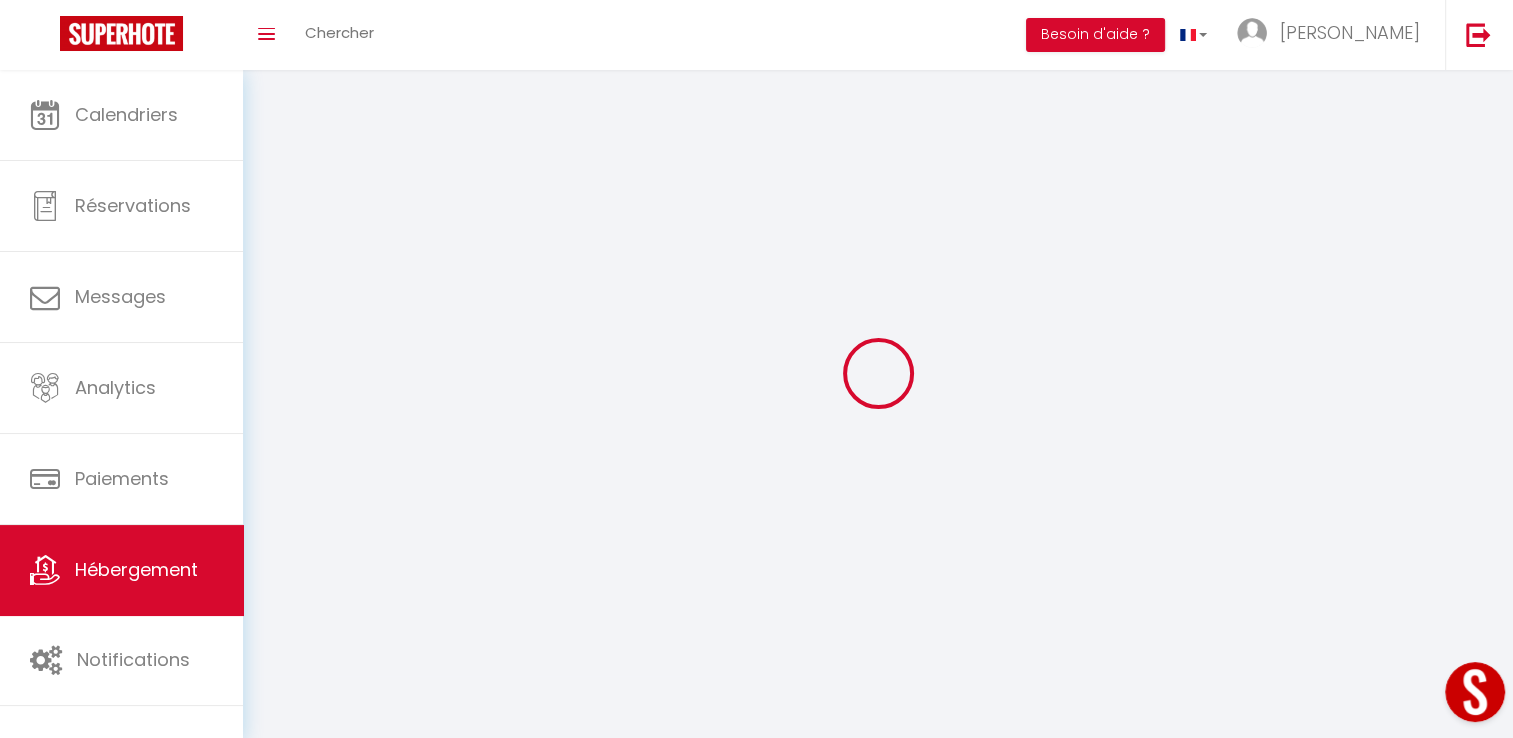 select on "1" 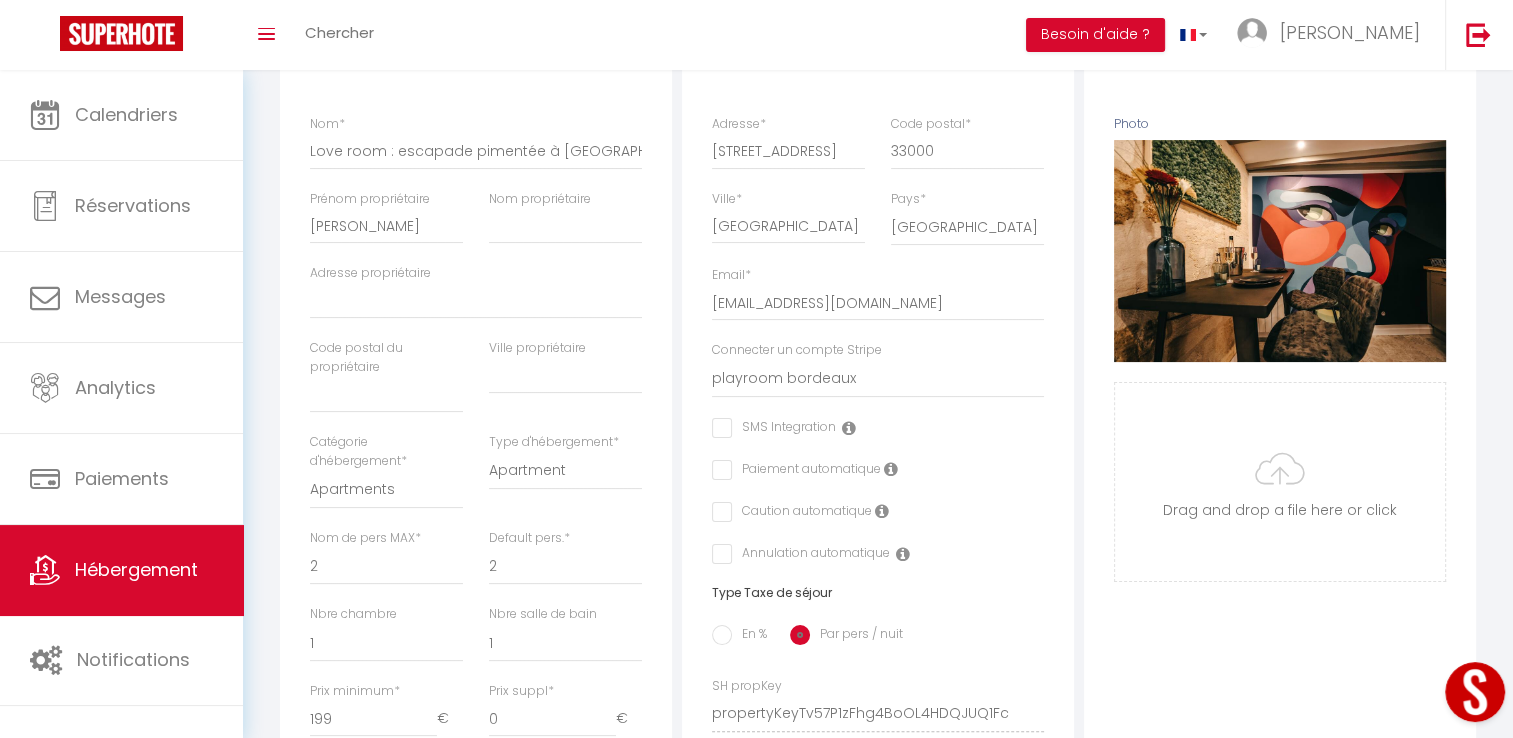 scroll, scrollTop: 0, scrollLeft: 0, axis: both 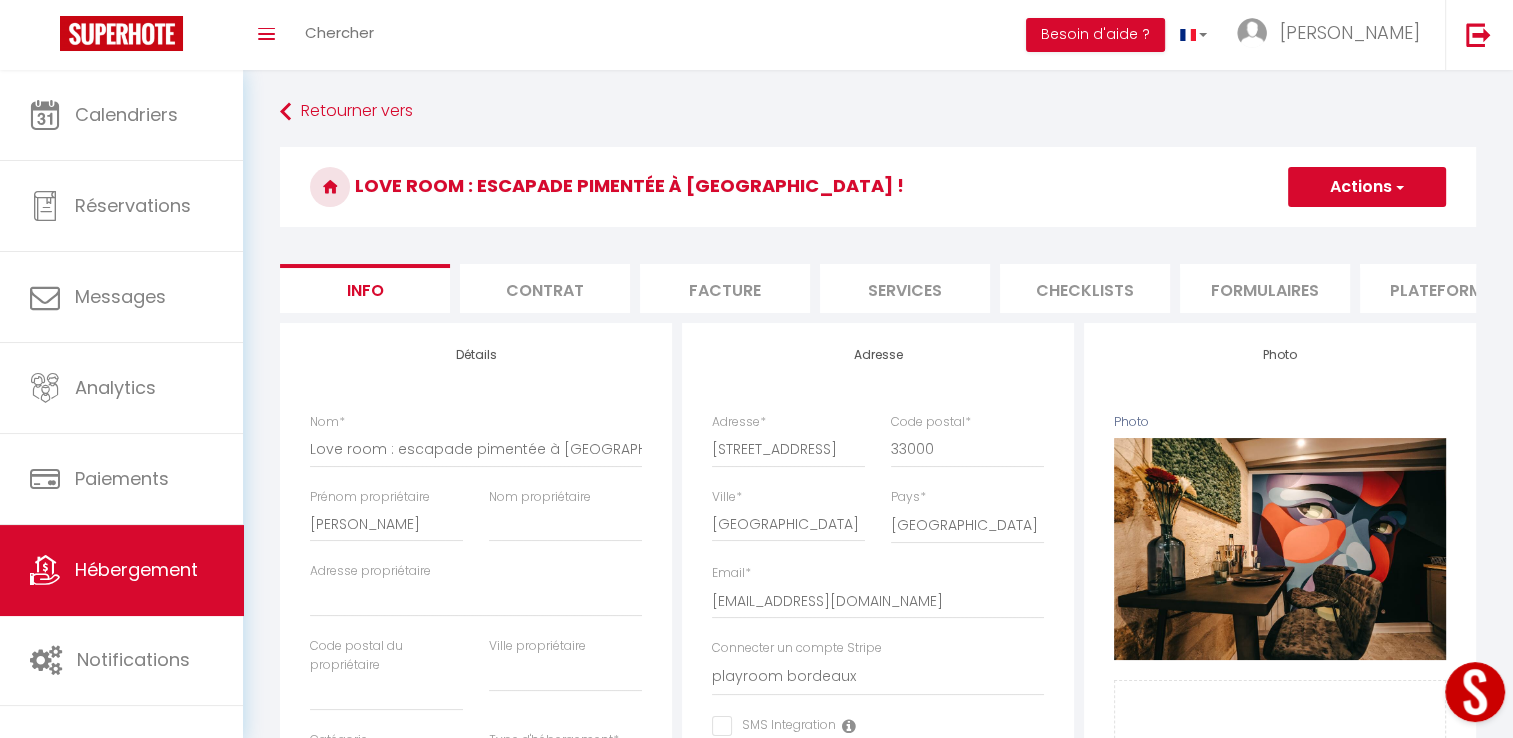 click on "Info" at bounding box center (365, 288) 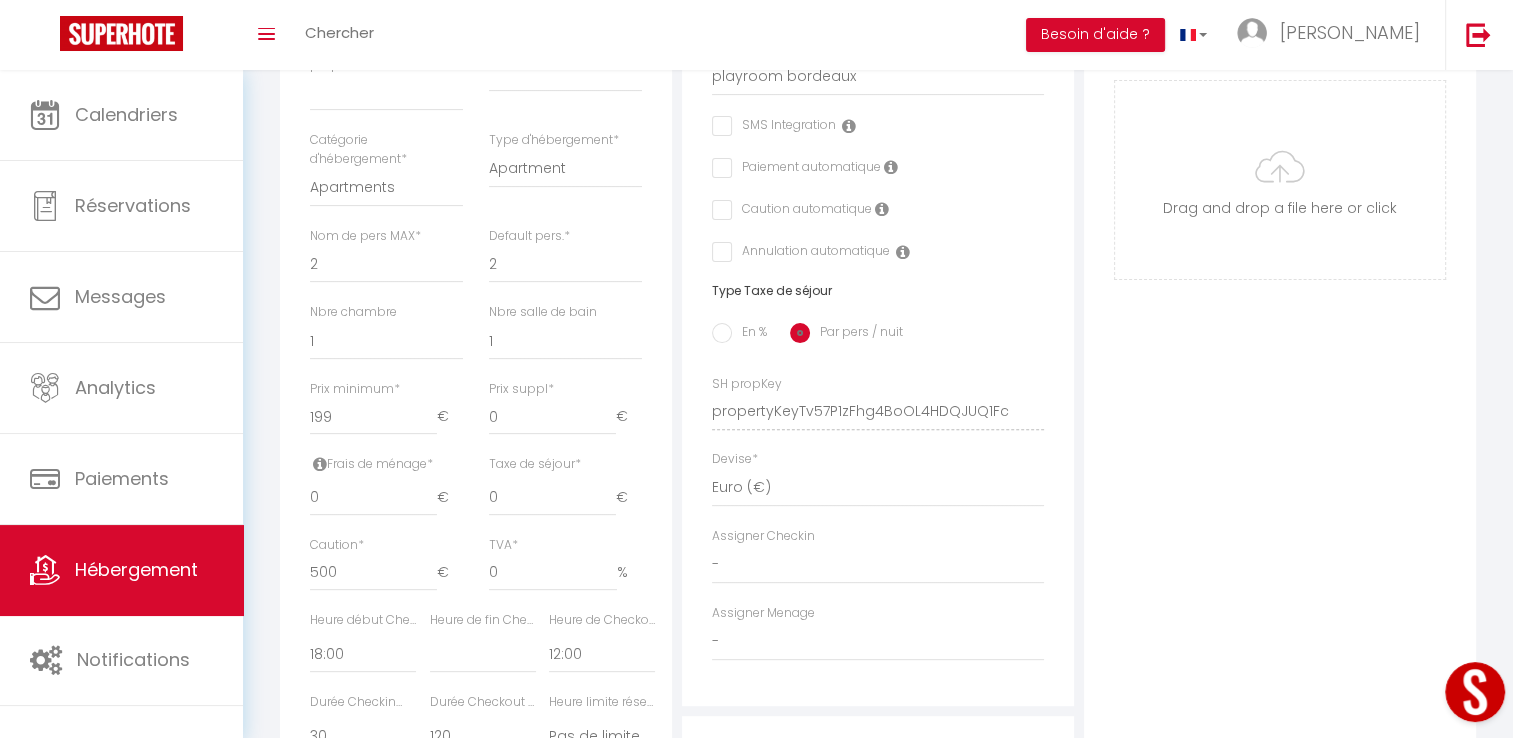 scroll, scrollTop: 200, scrollLeft: 0, axis: vertical 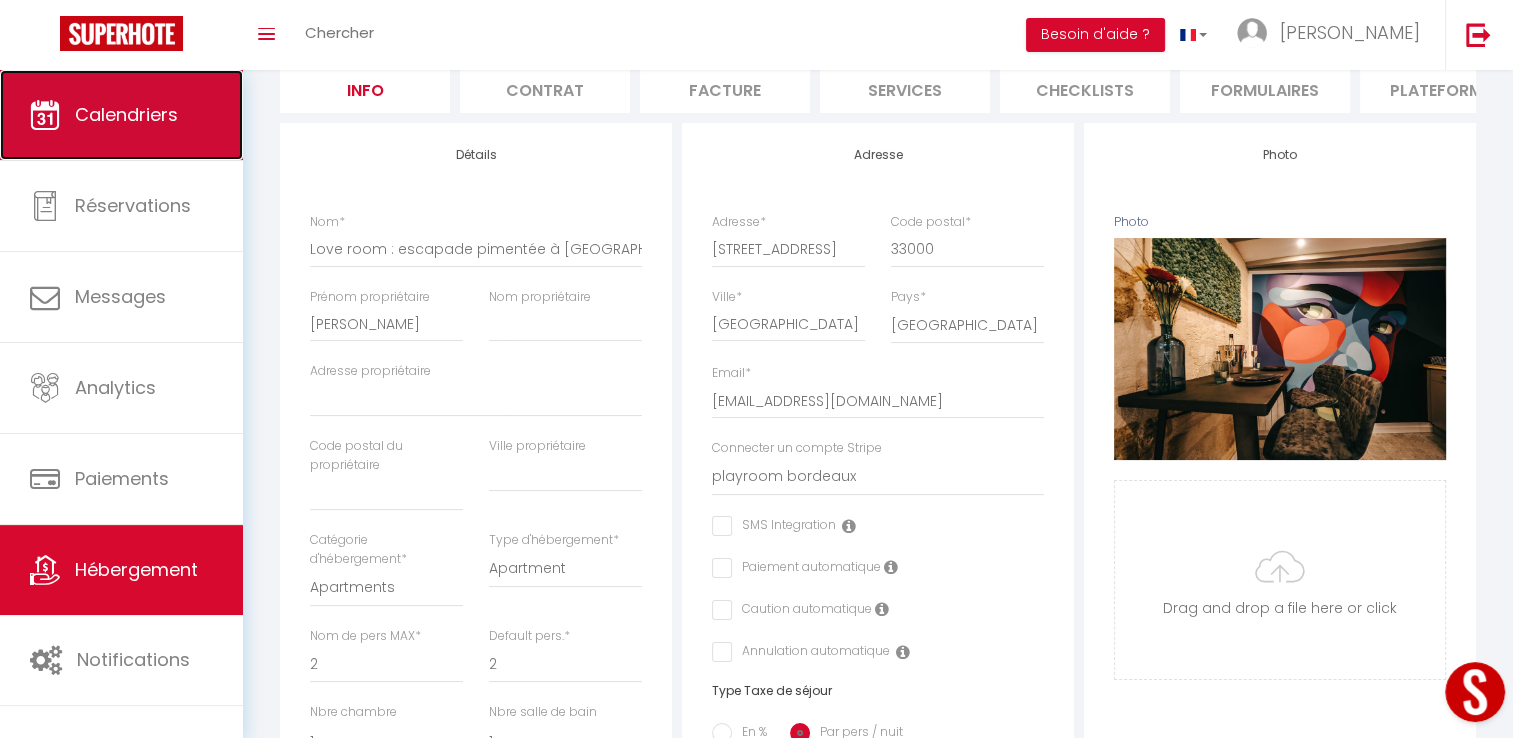 click on "Calendriers" at bounding box center [126, 114] 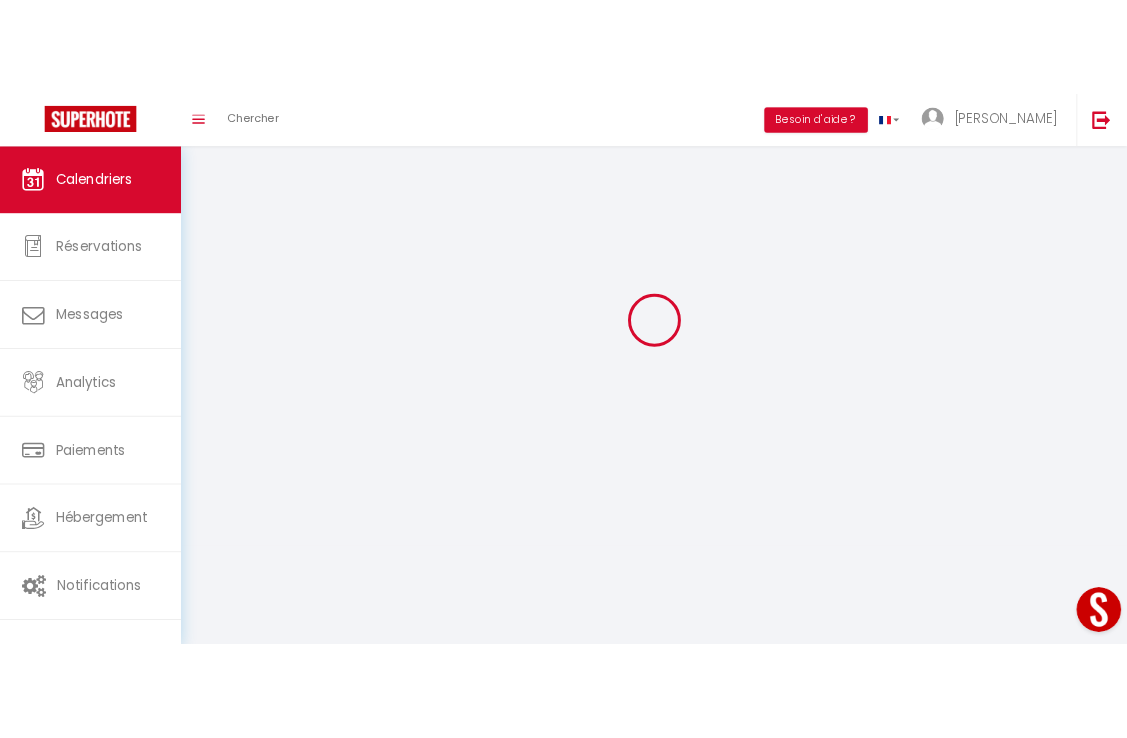 scroll, scrollTop: 0, scrollLeft: 0, axis: both 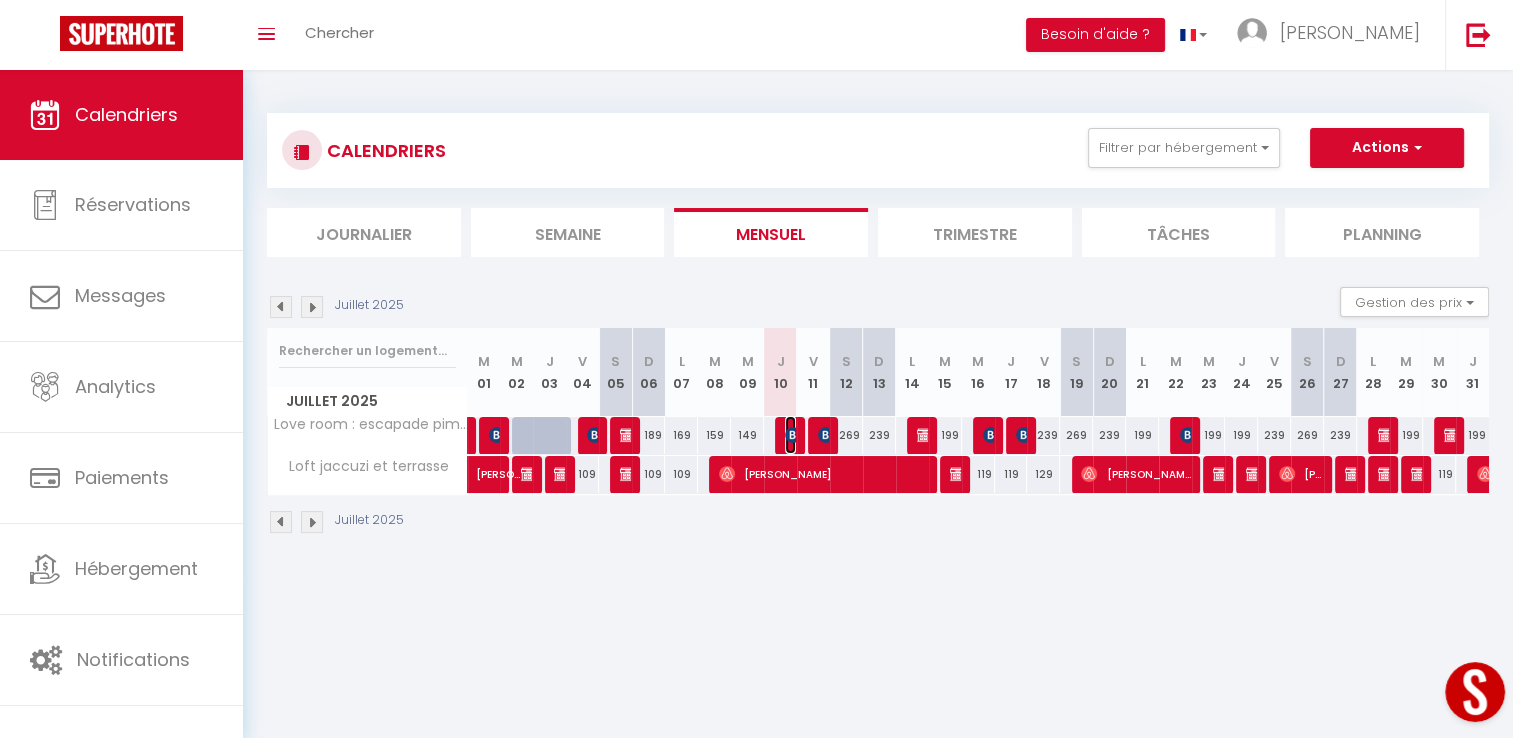 click at bounding box center [793, 435] 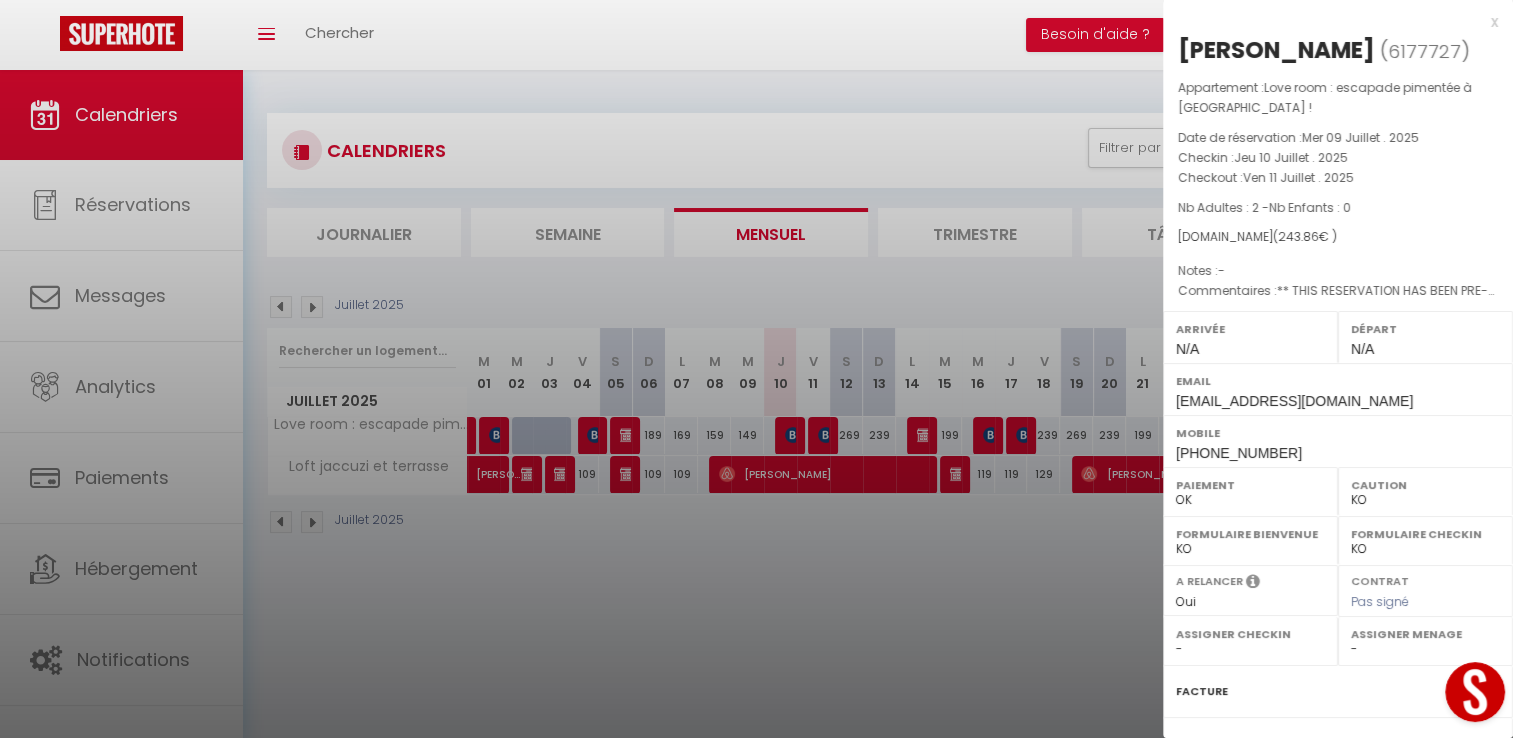 click at bounding box center (756, 369) 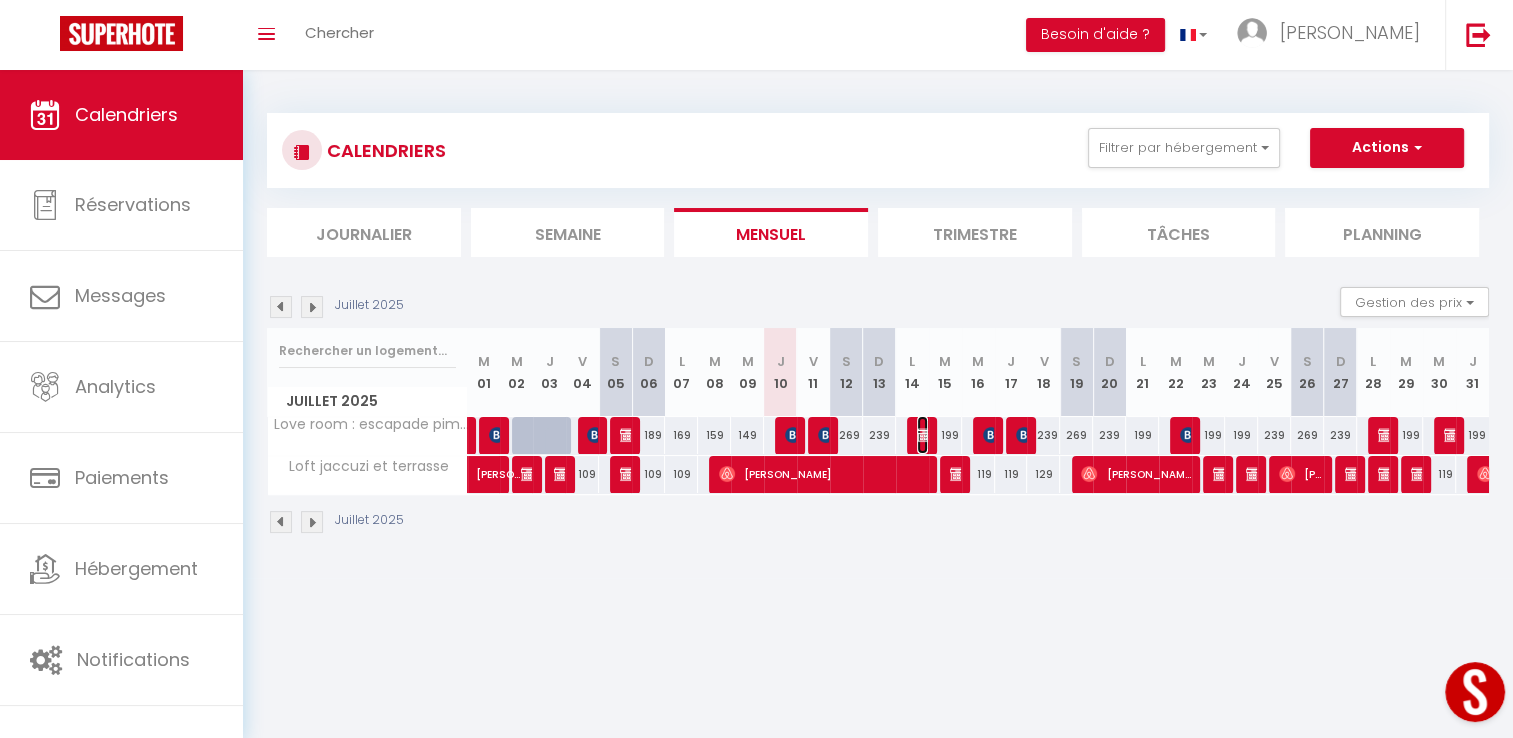 click at bounding box center (925, 435) 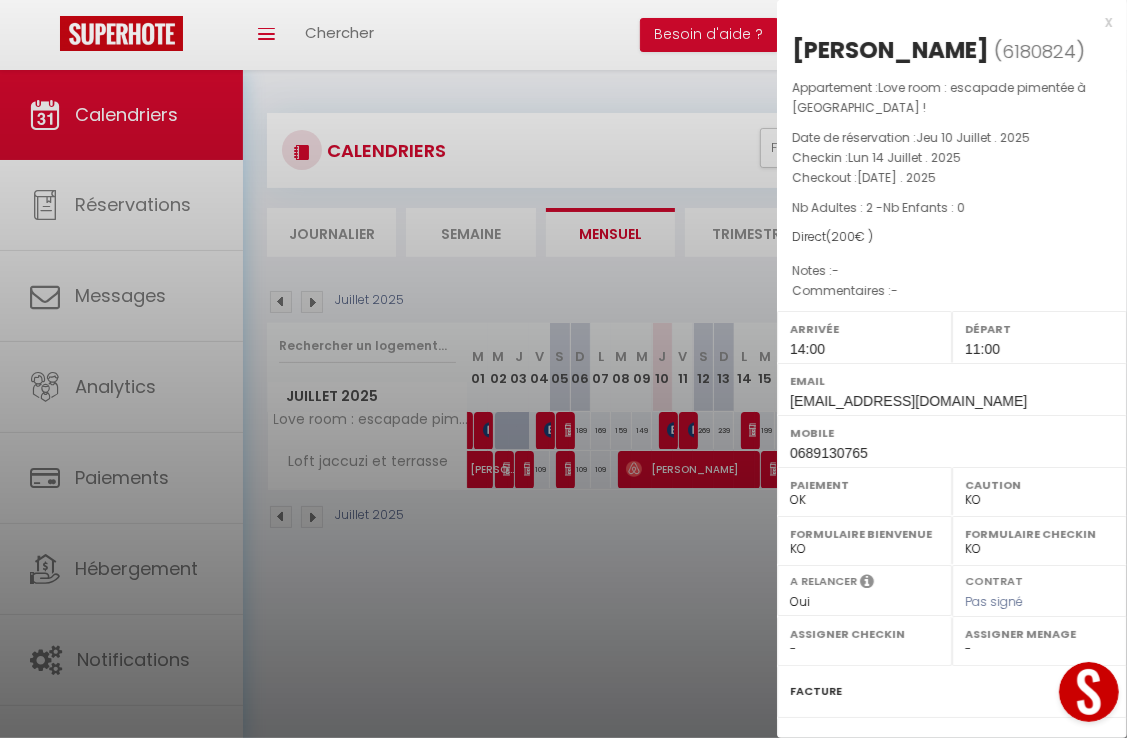click on "x" at bounding box center [944, 22] 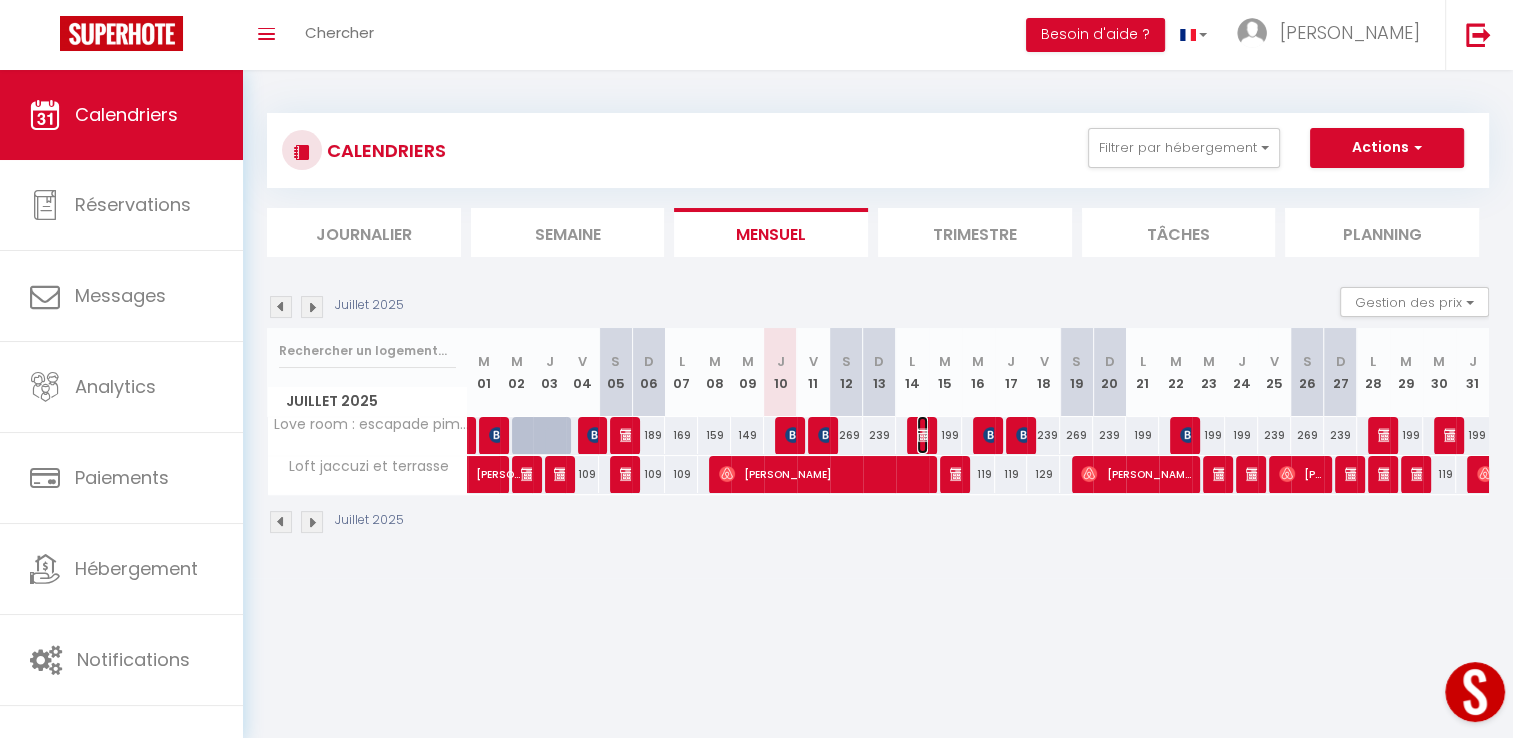 click at bounding box center (925, 435) 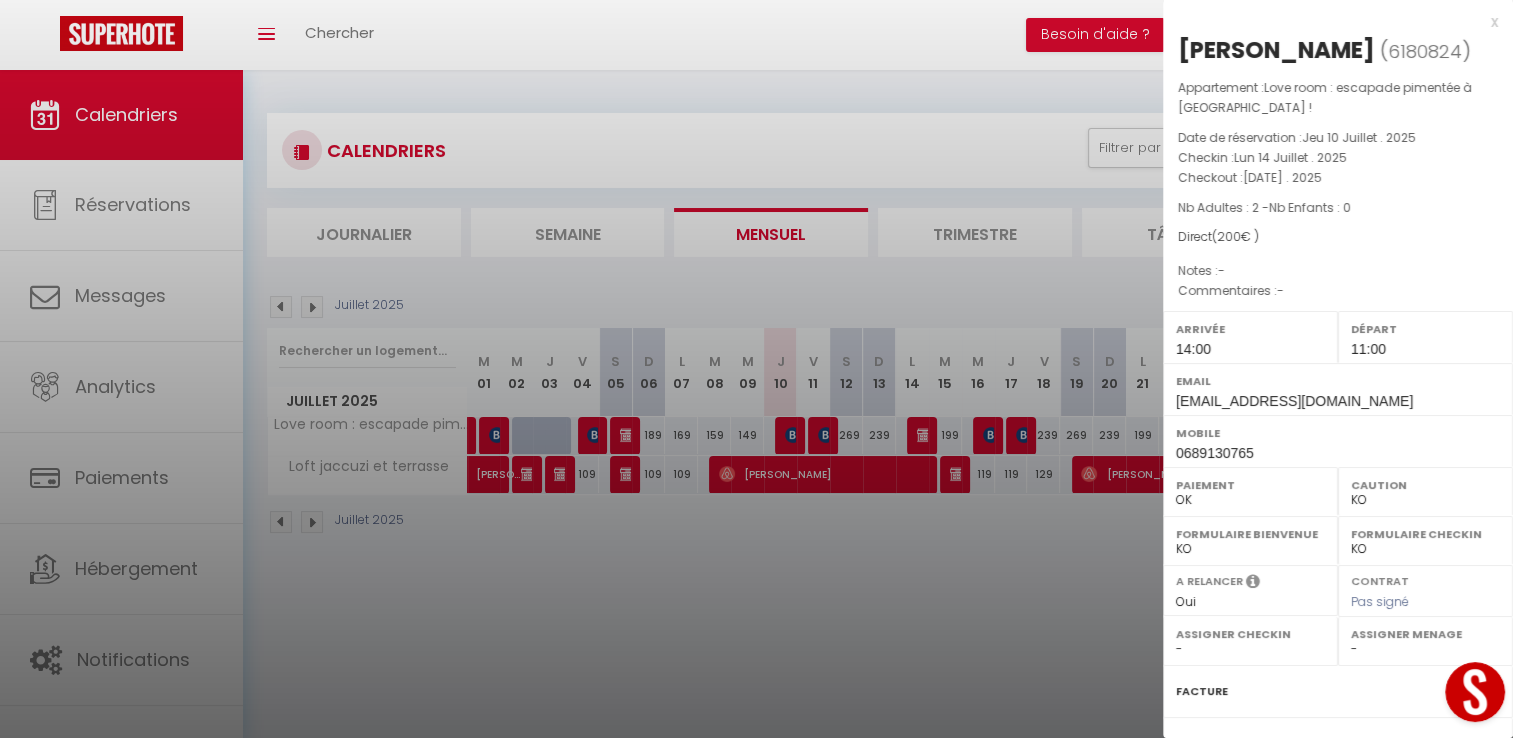 click at bounding box center (756, 369) 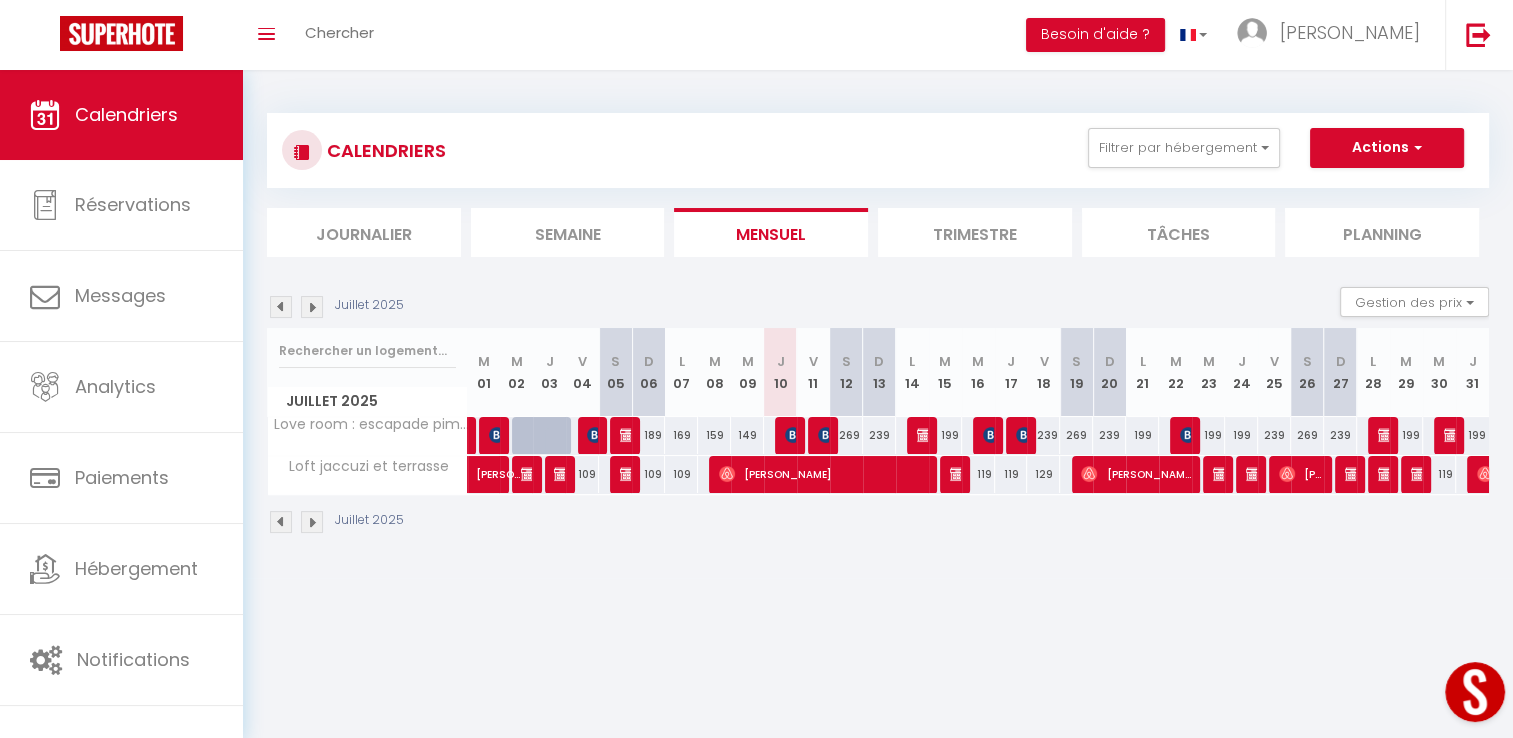 click at bounding box center (312, 307) 